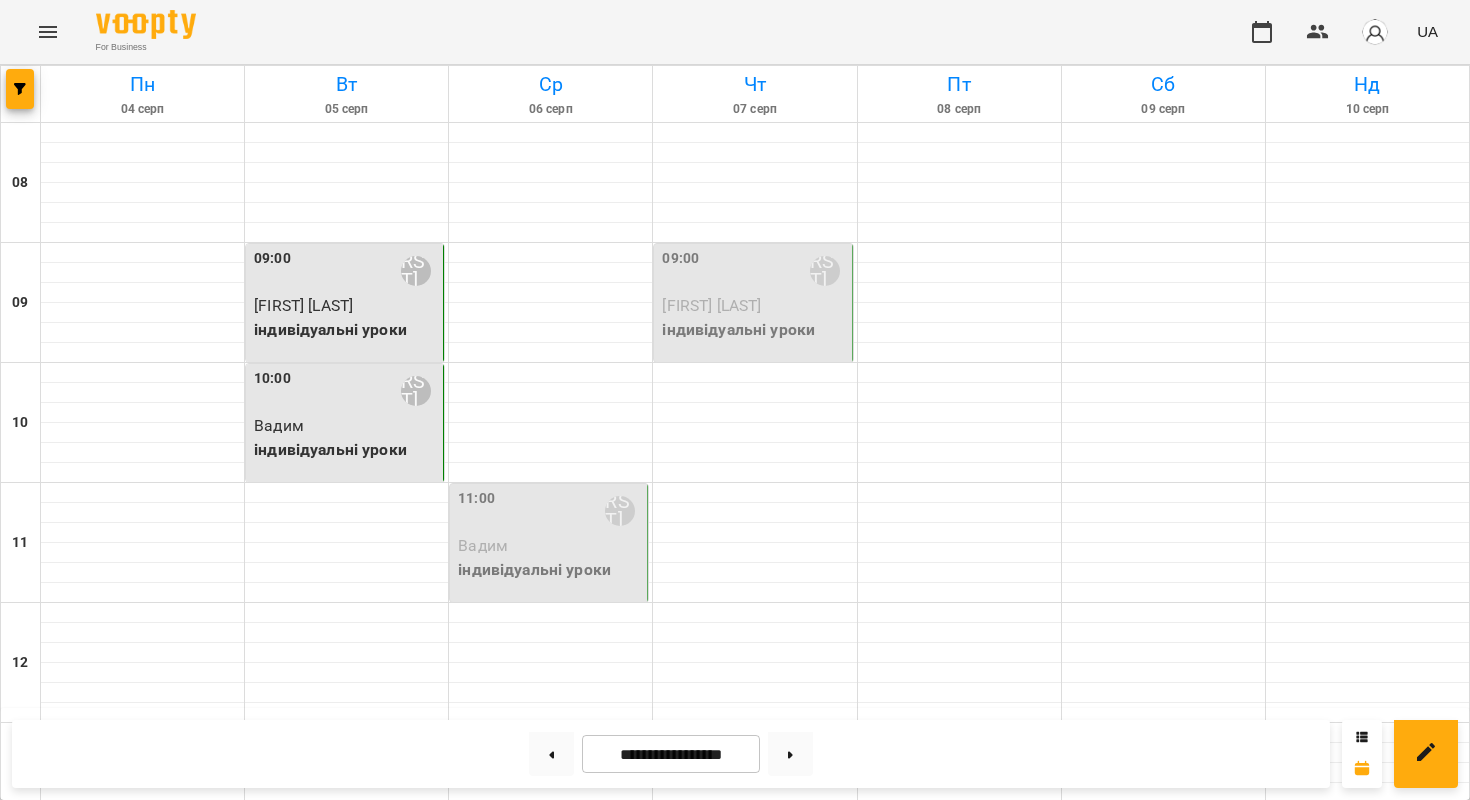 scroll, scrollTop: 0, scrollLeft: 0, axis: both 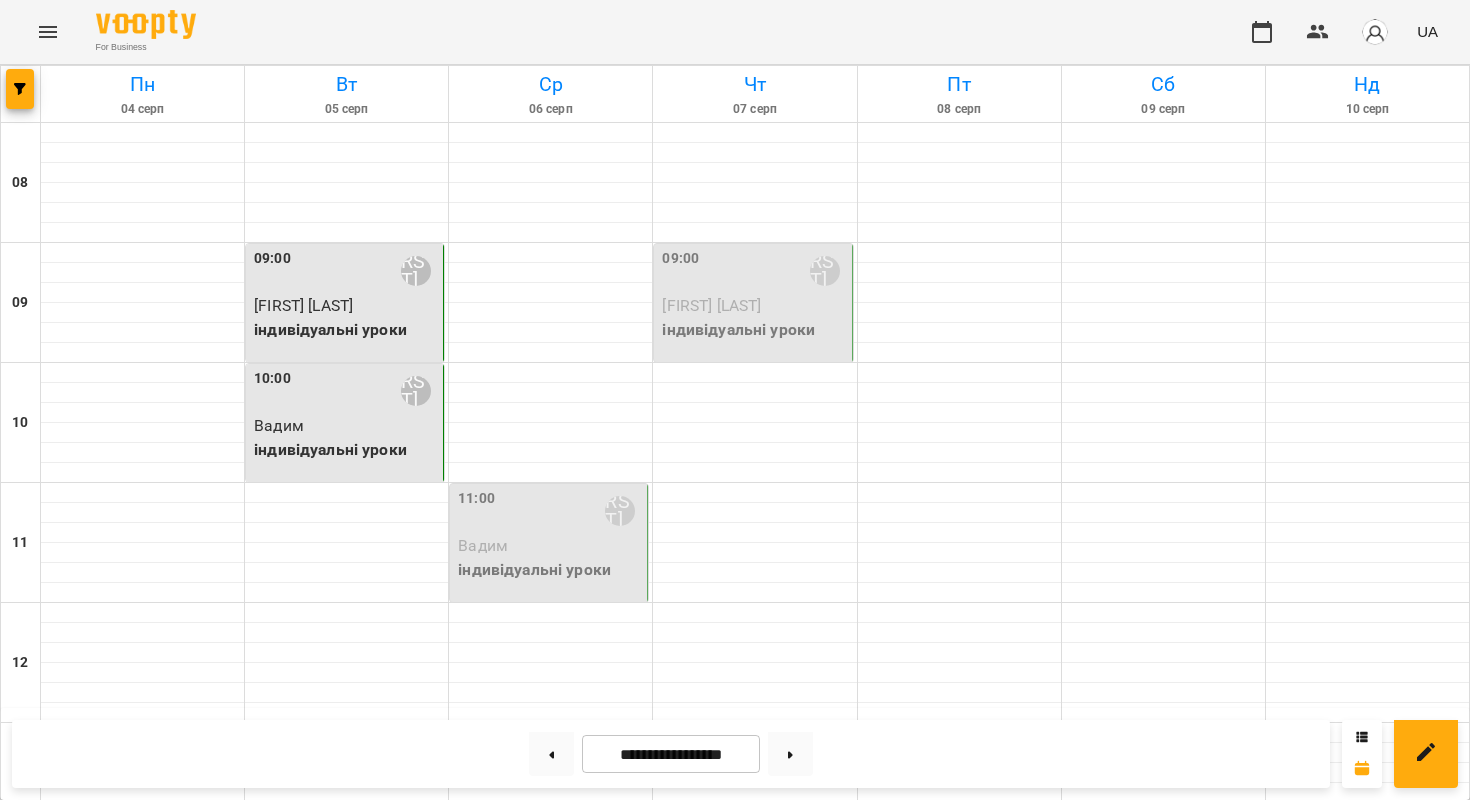 click on "[FIRST]/чоловік" at bounding box center (550, 1506) 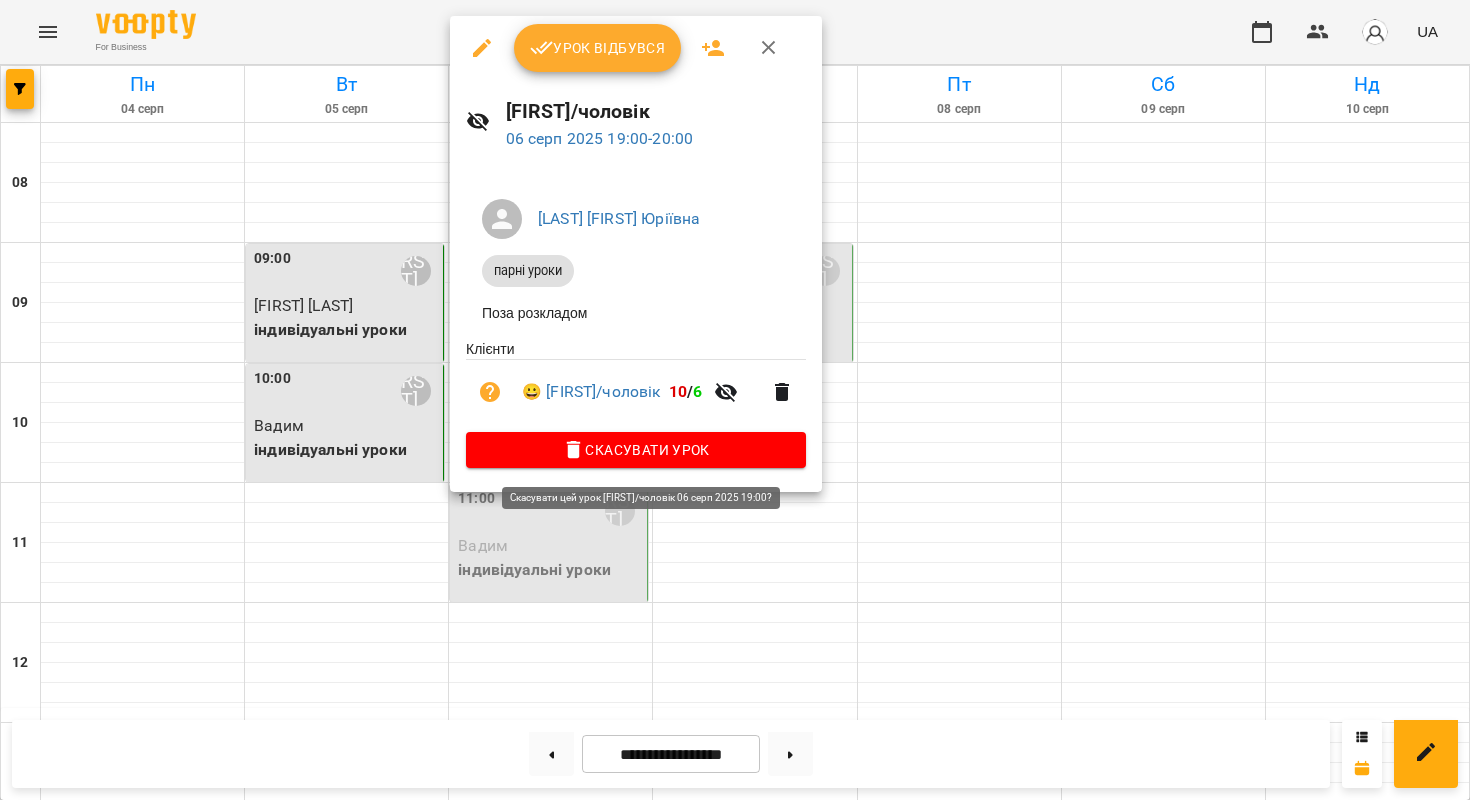 click on "Скасувати Урок" at bounding box center (636, 450) 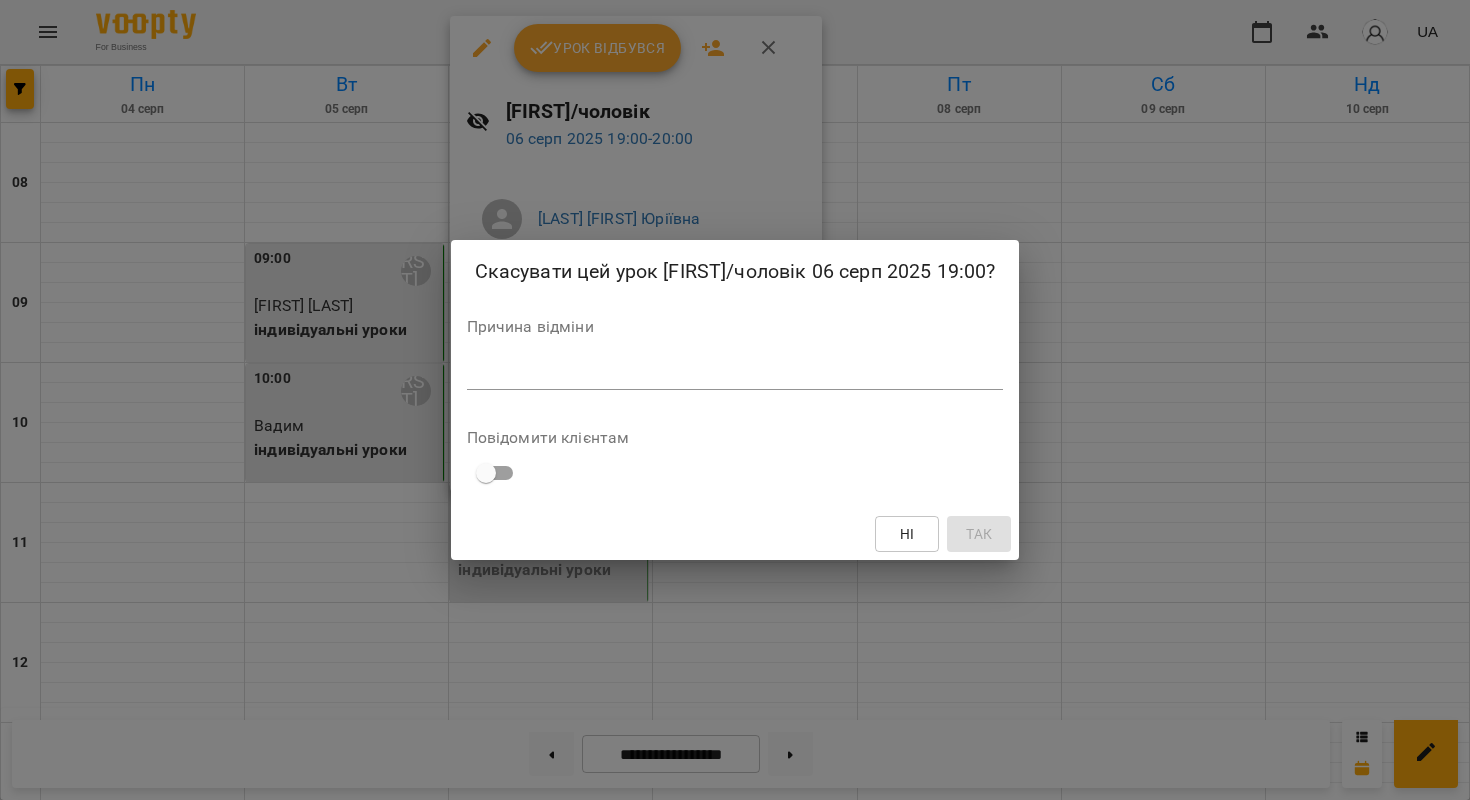 click on "*" at bounding box center (735, 374) 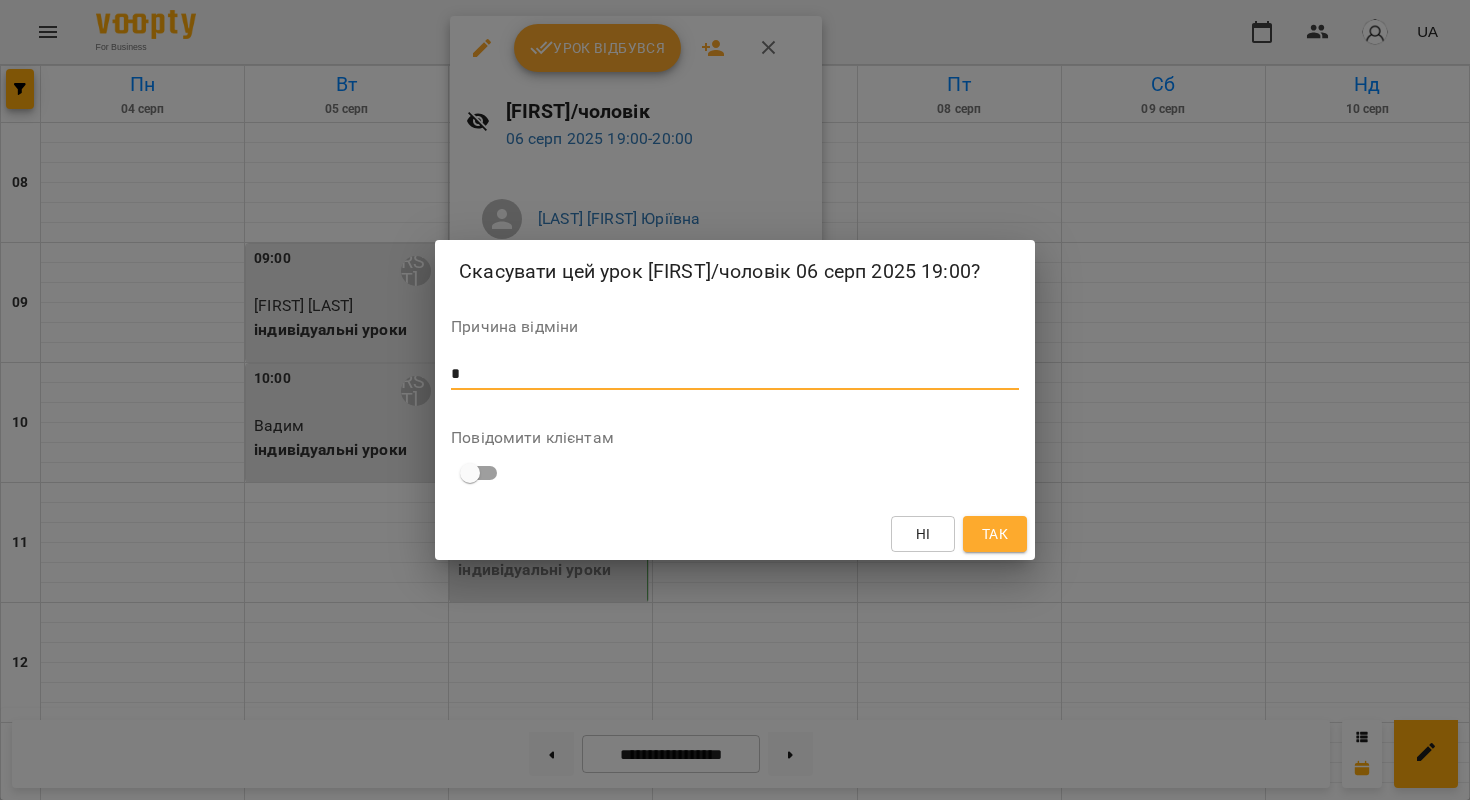 type on "*" 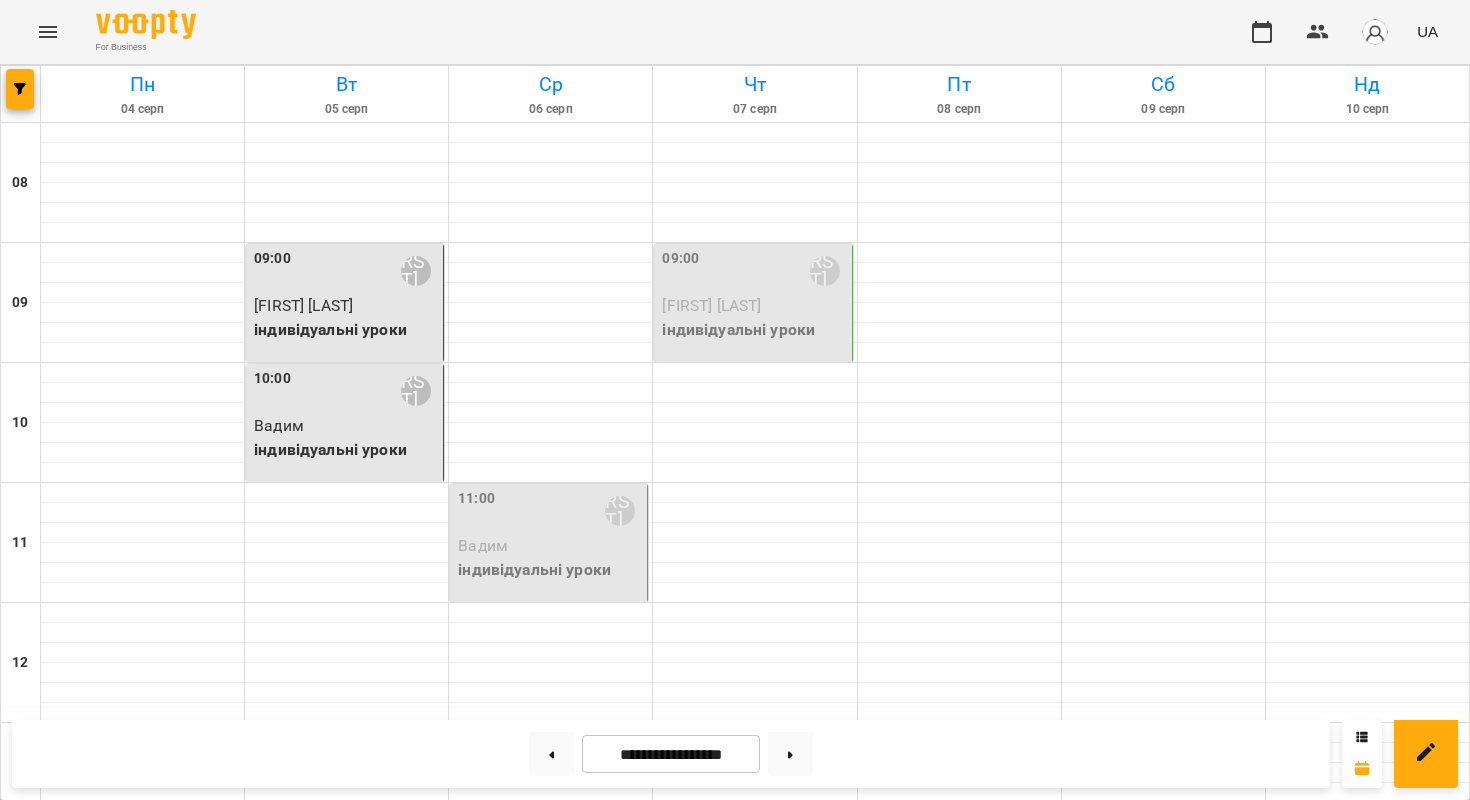 click at bounding box center (959, 1573) 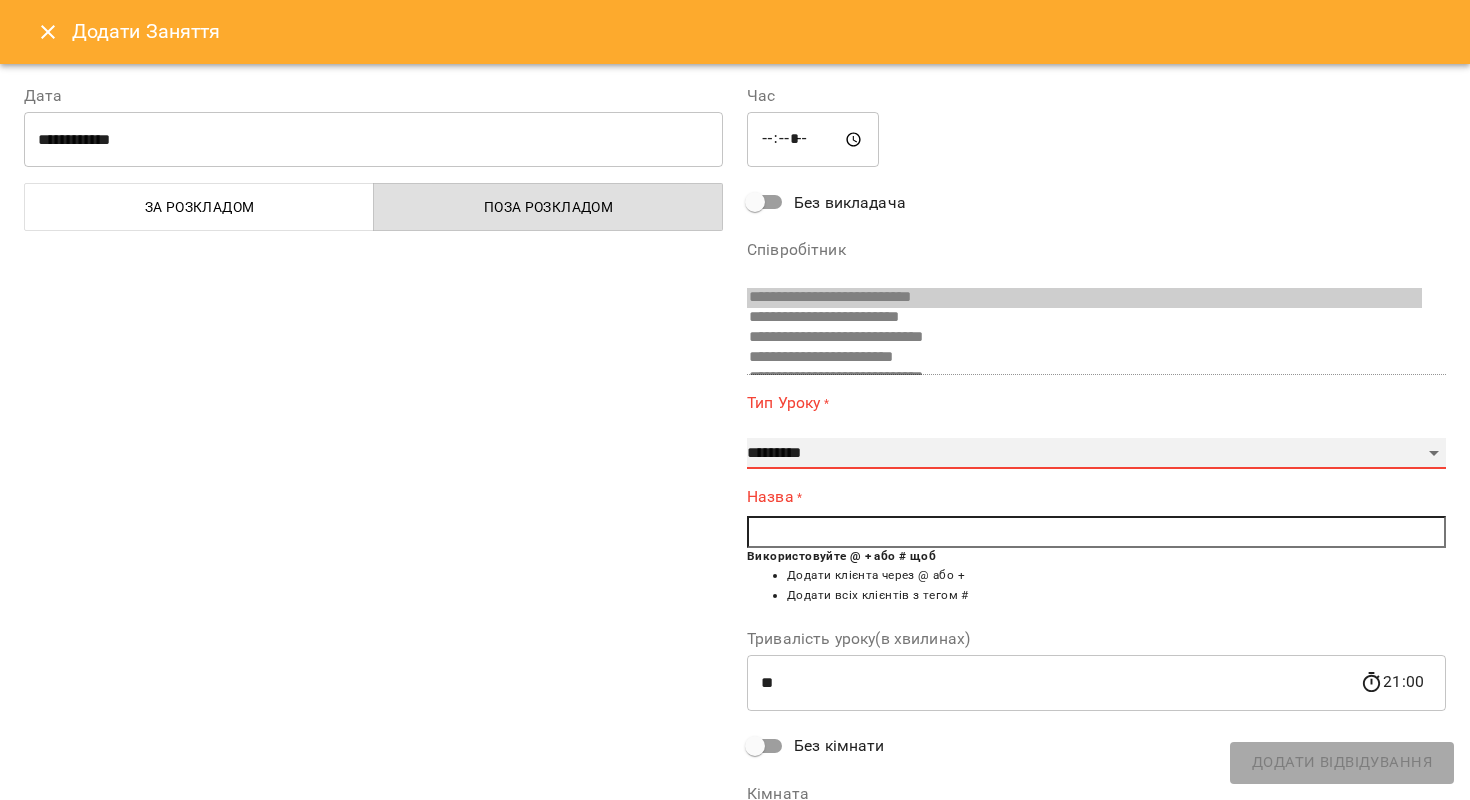 select on "**********" 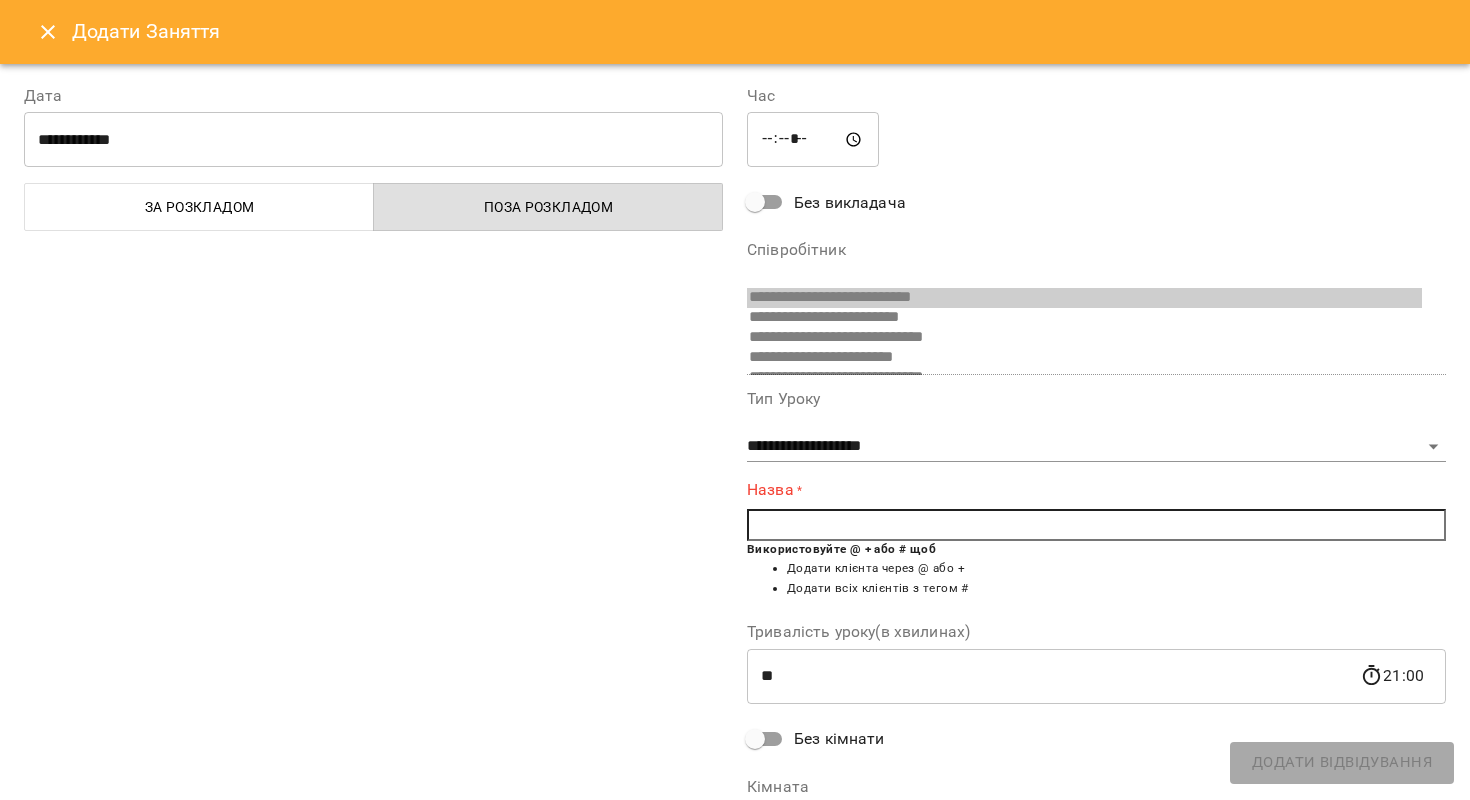 click at bounding box center [1096, 525] 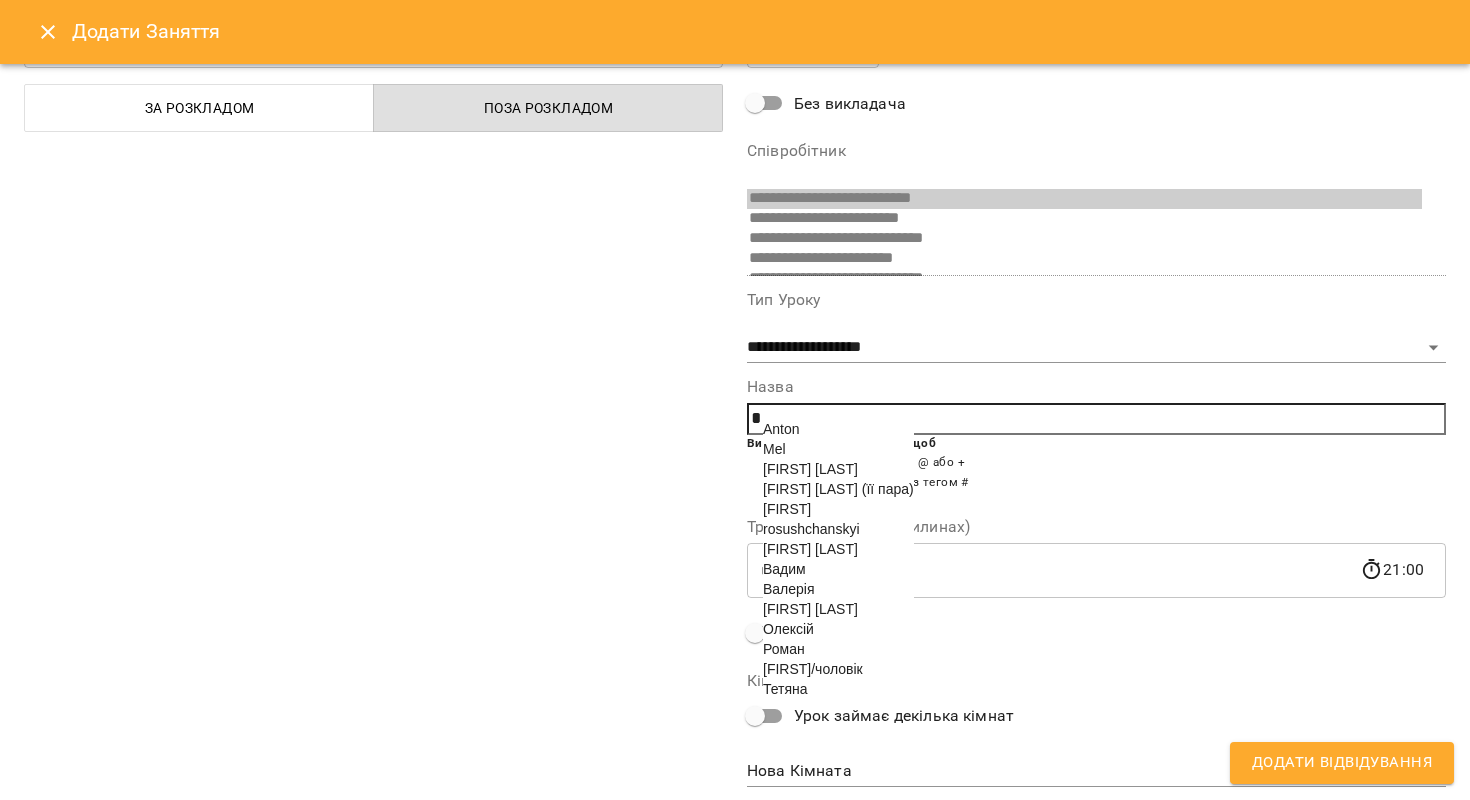scroll, scrollTop: 103, scrollLeft: 0, axis: vertical 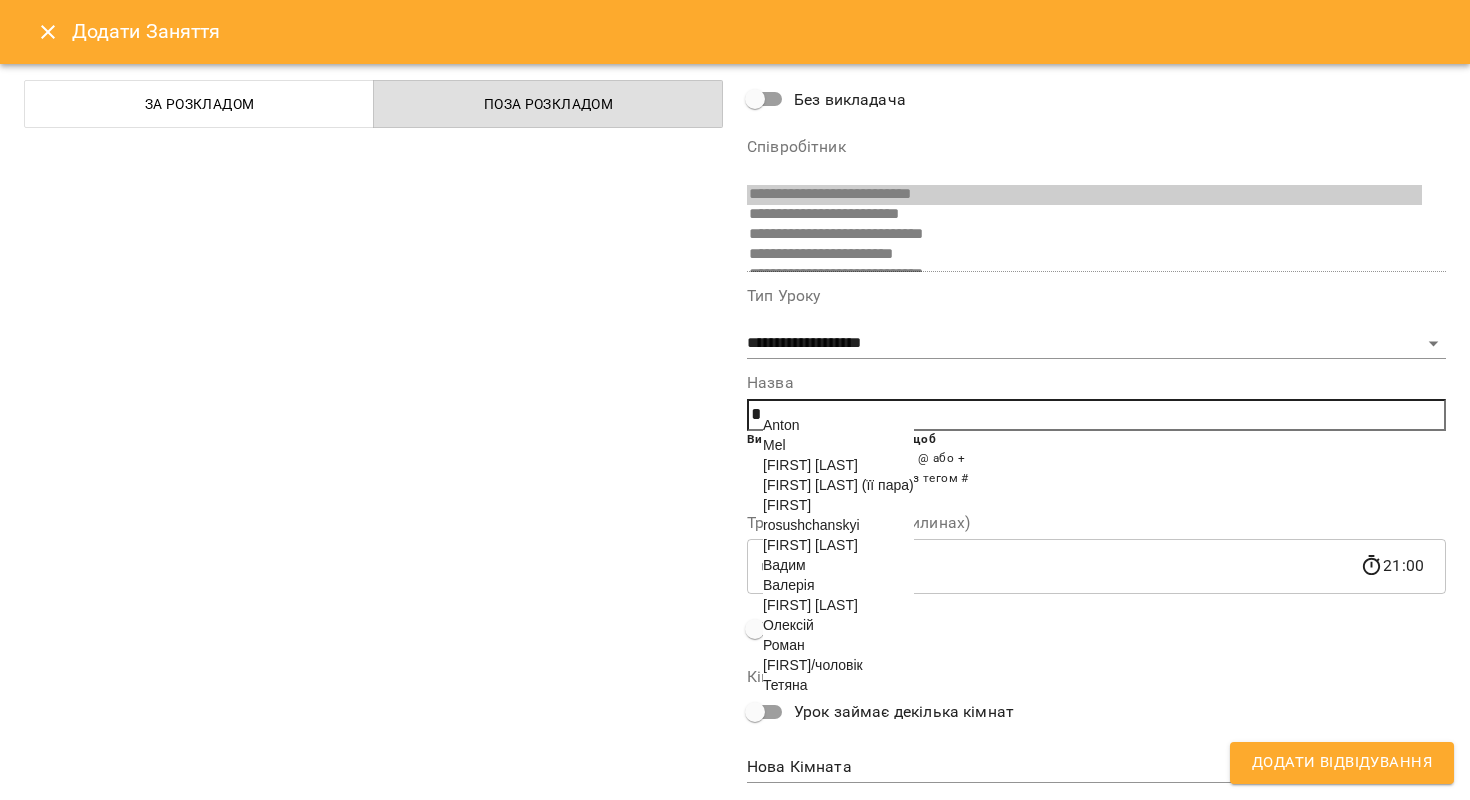 click on "Роман" at bounding box center (784, 645) 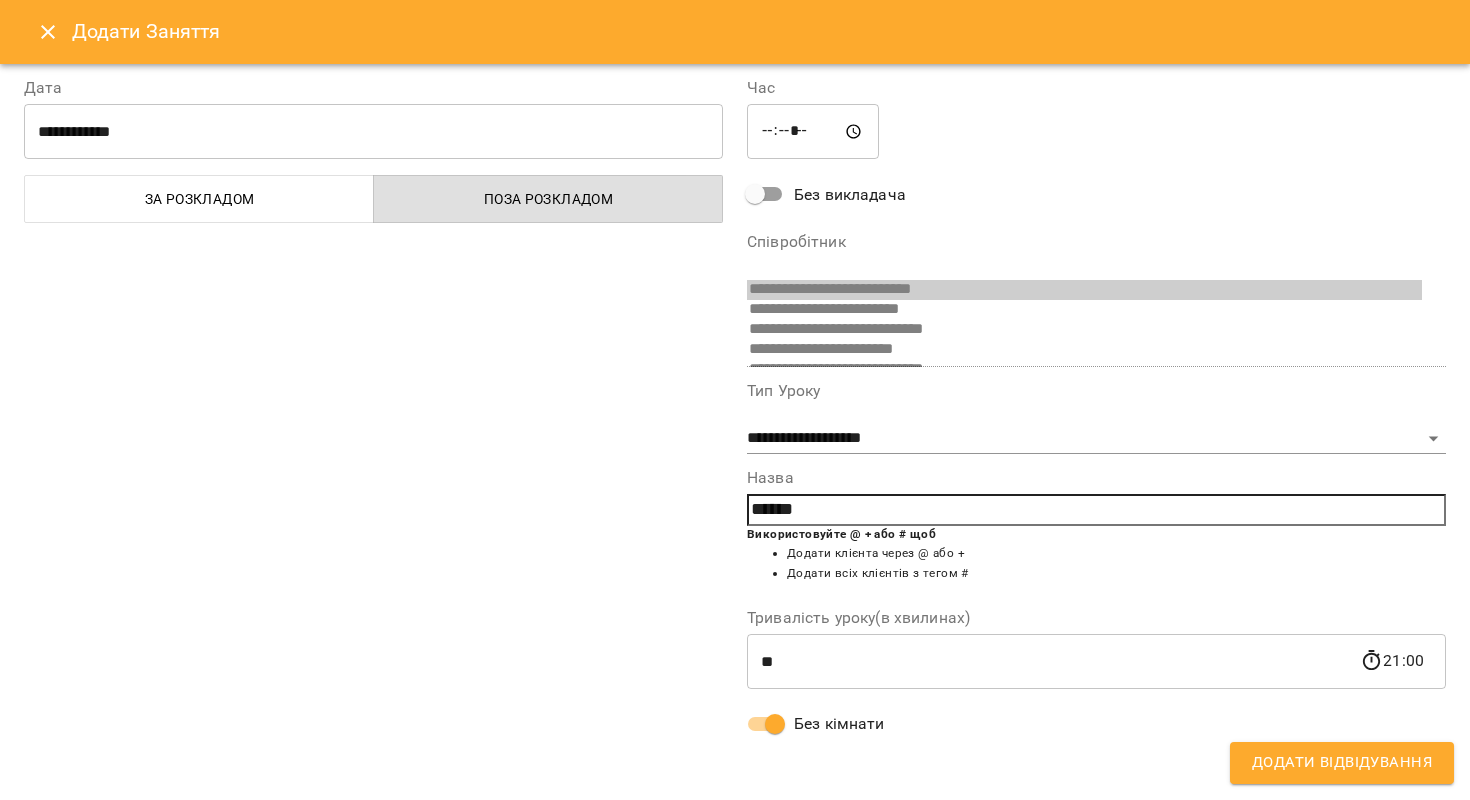 scroll, scrollTop: 6, scrollLeft: 0, axis: vertical 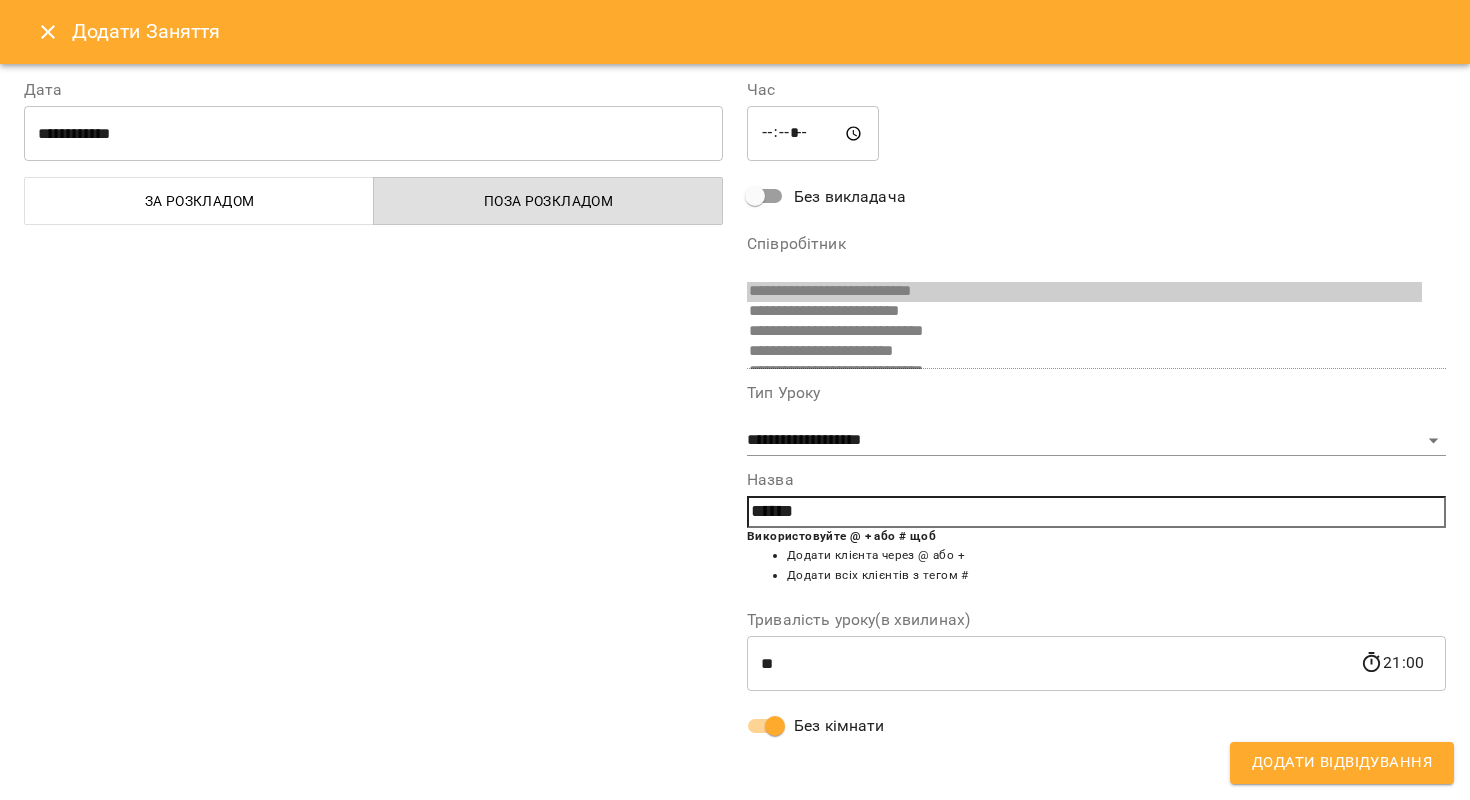 click on "Додати Відвідування" at bounding box center [1342, 763] 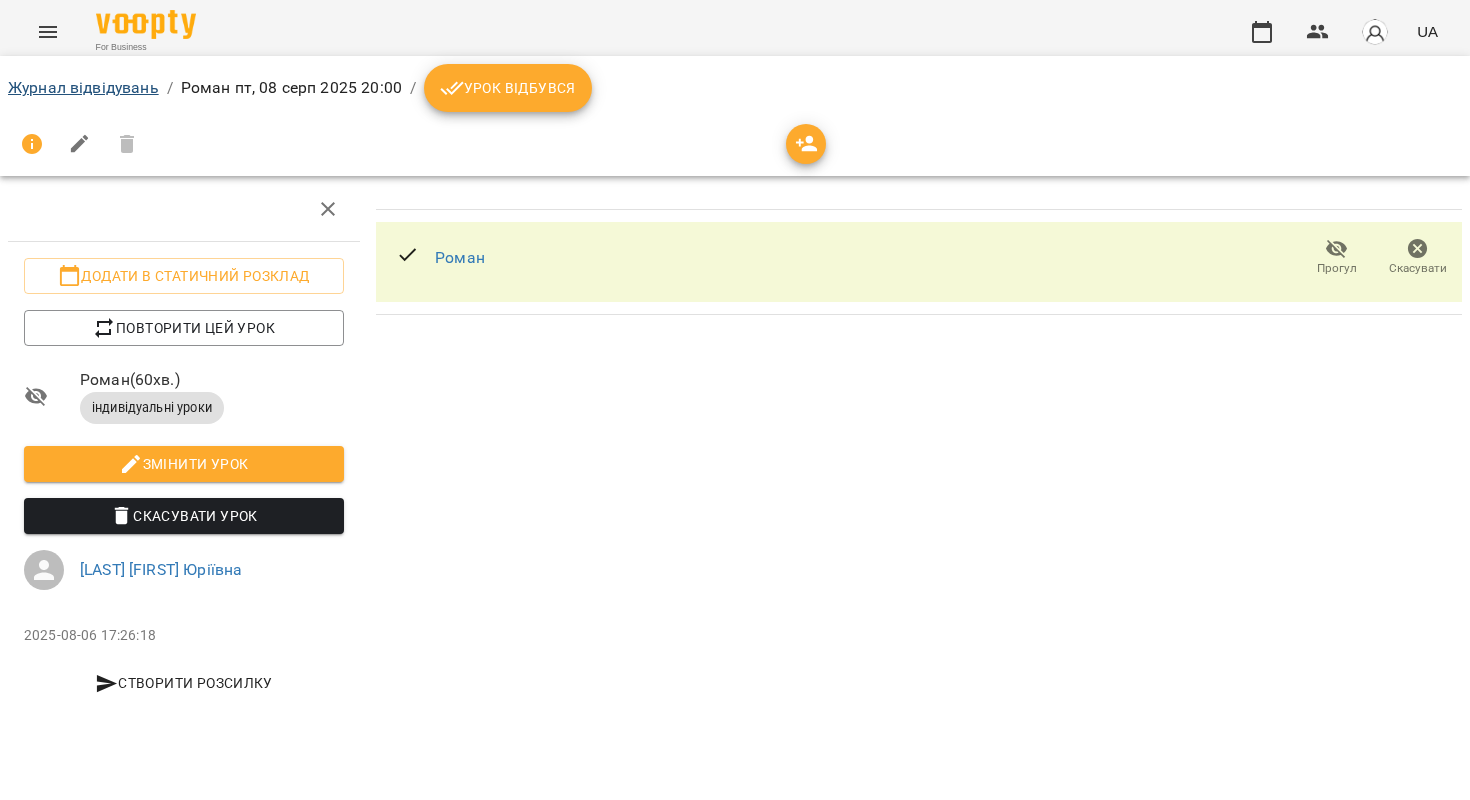 click on "Журнал відвідувань" at bounding box center [83, 87] 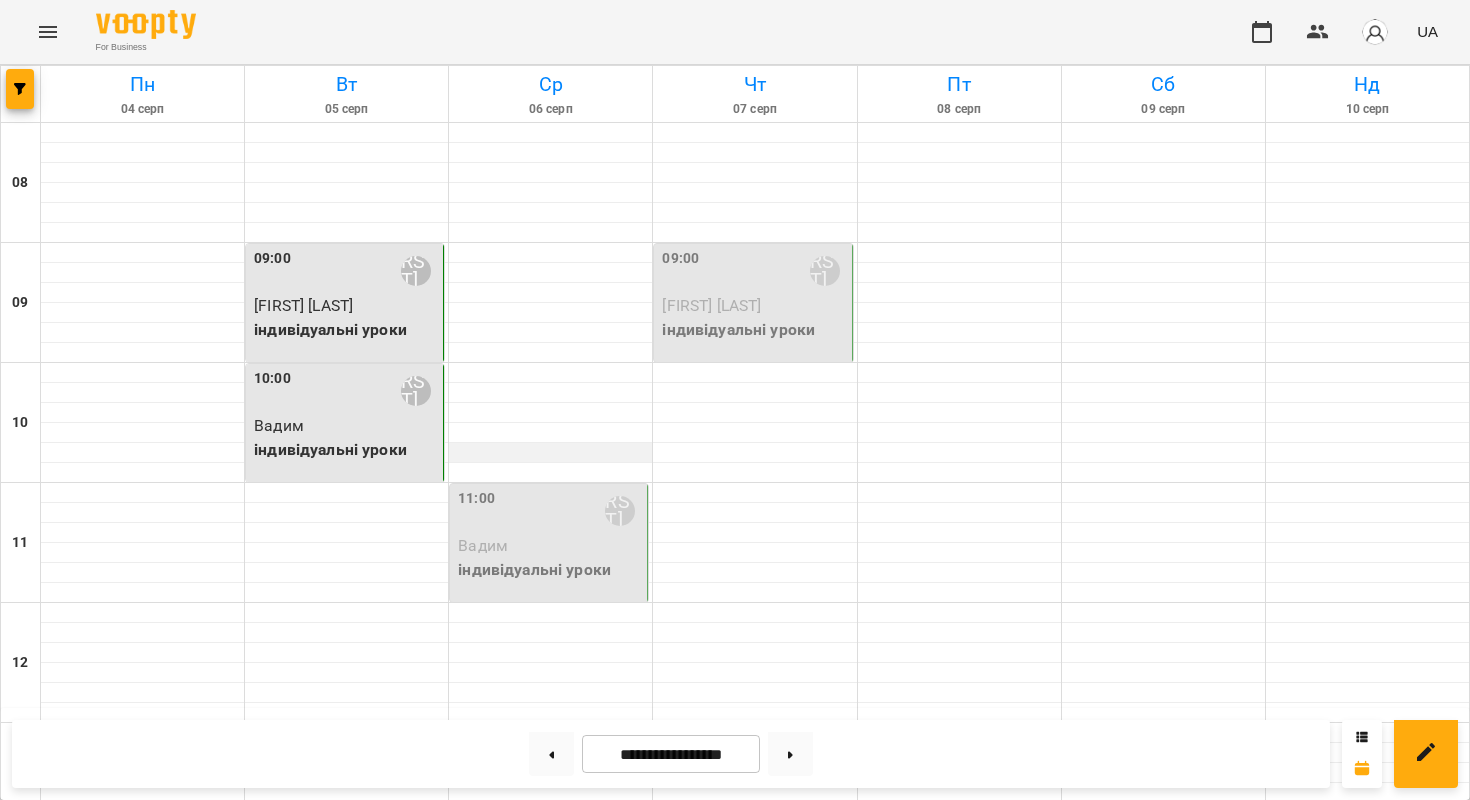 scroll, scrollTop: 1123, scrollLeft: 0, axis: vertical 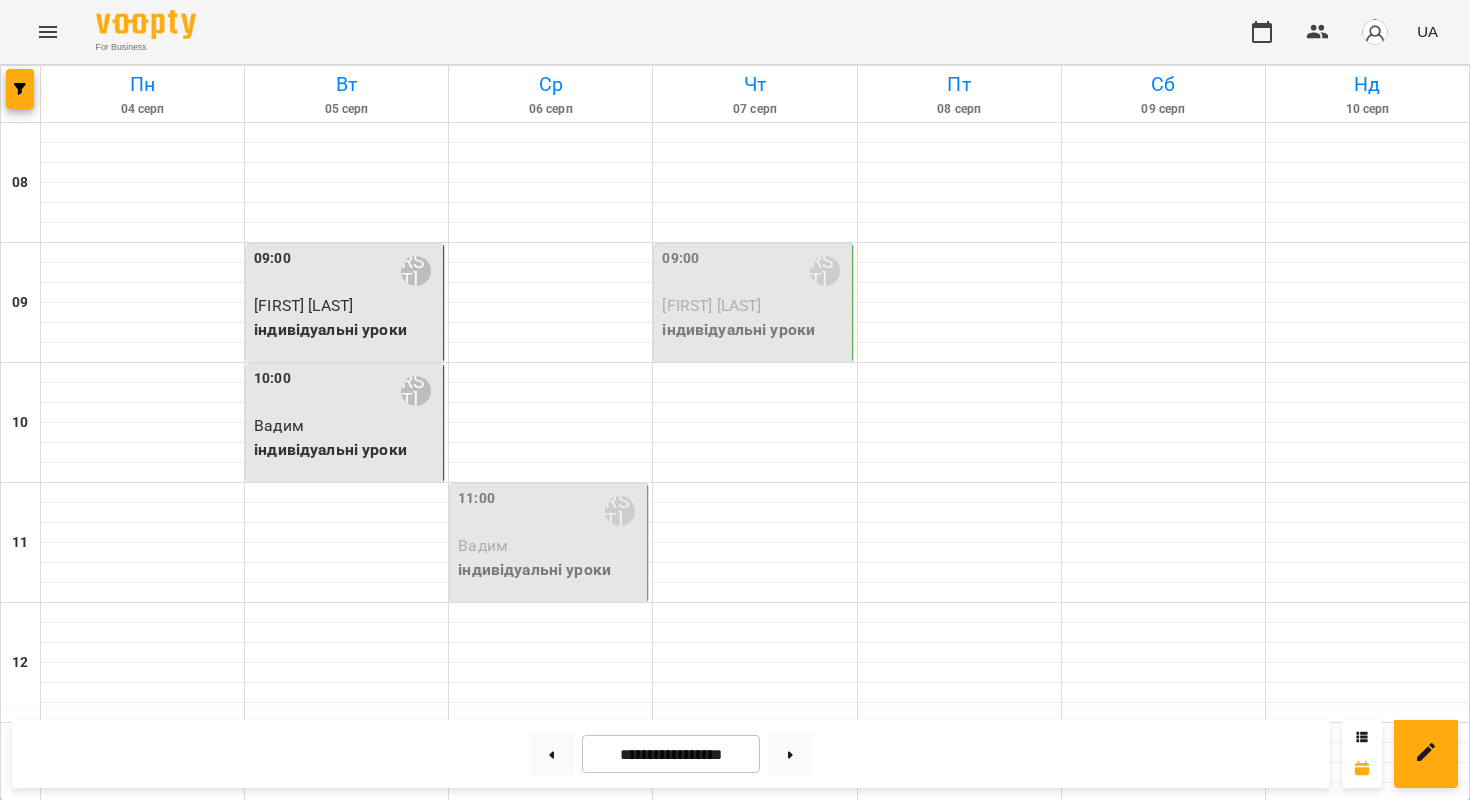 click on "Роман" at bounding box center [959, 1626] 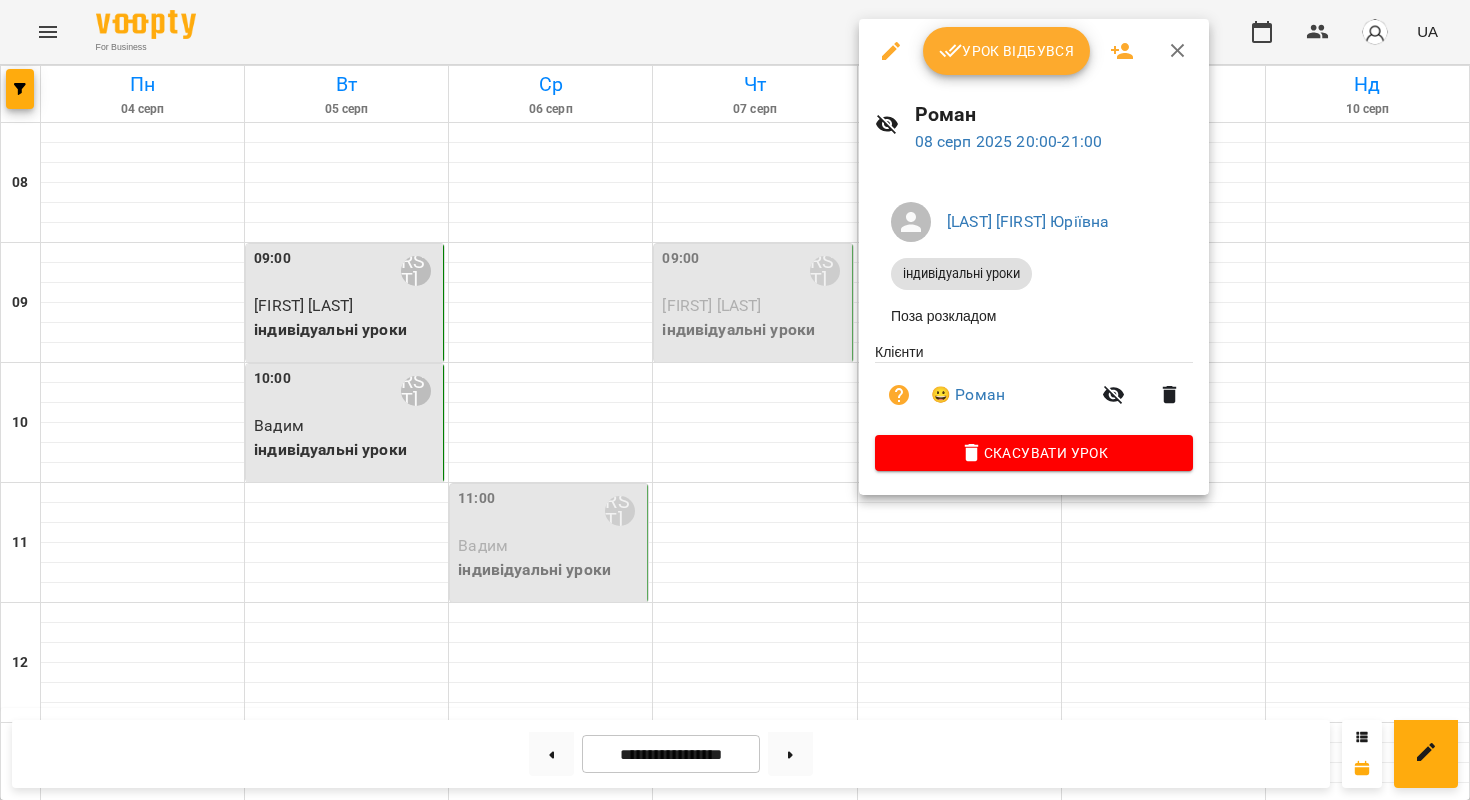 click at bounding box center [735, 400] 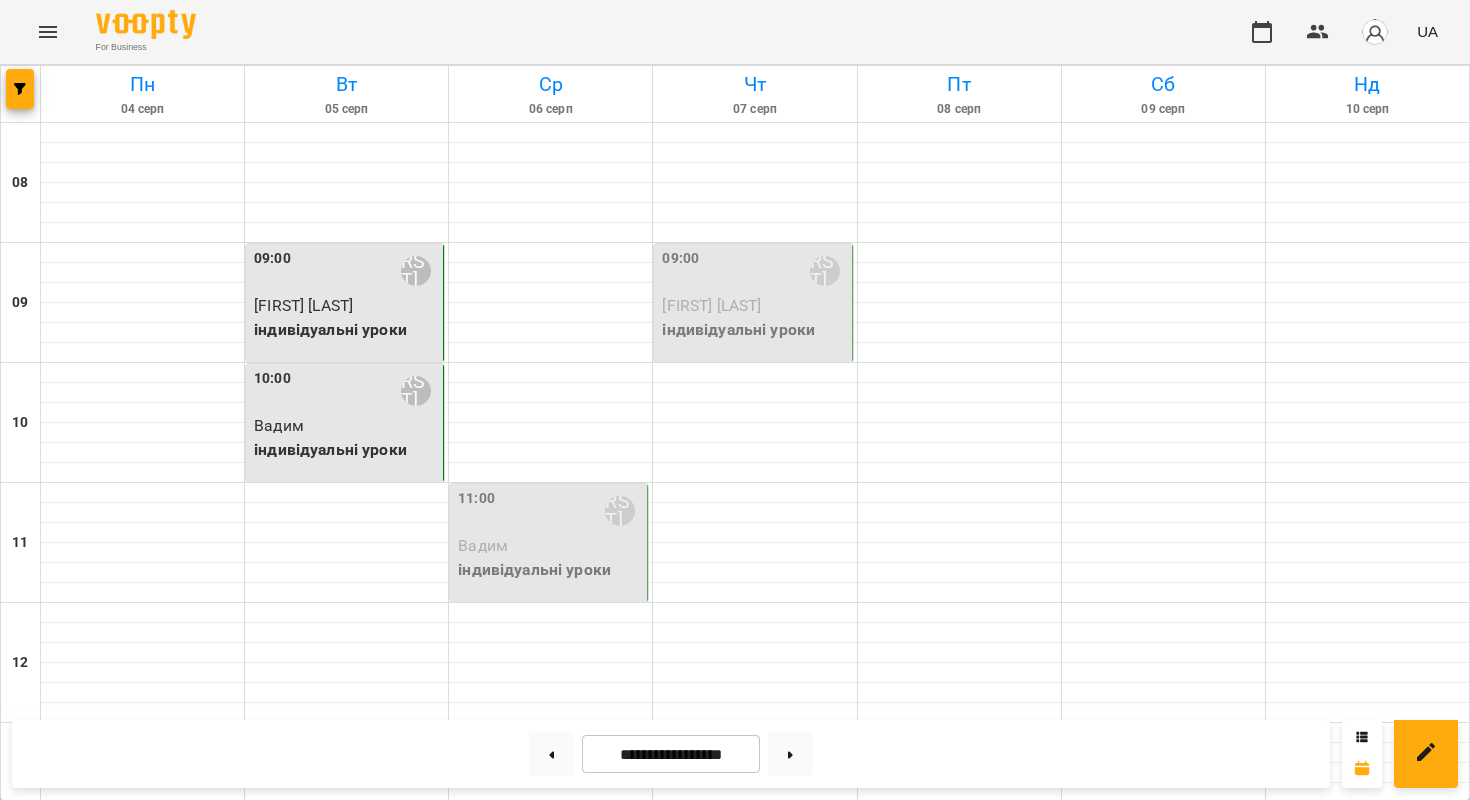 click on "Тетяна" at bounding box center (754, 1626) 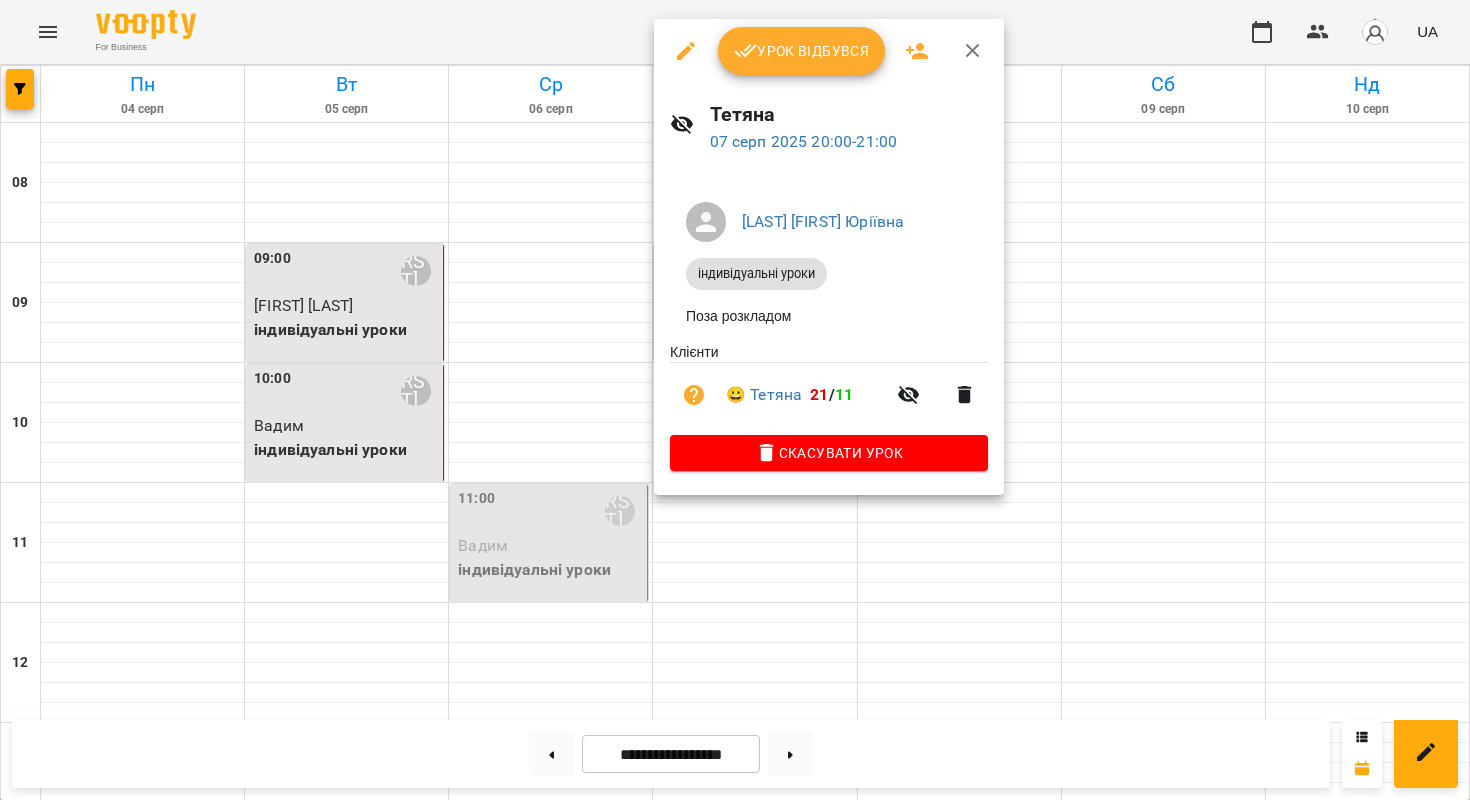 click at bounding box center [735, 400] 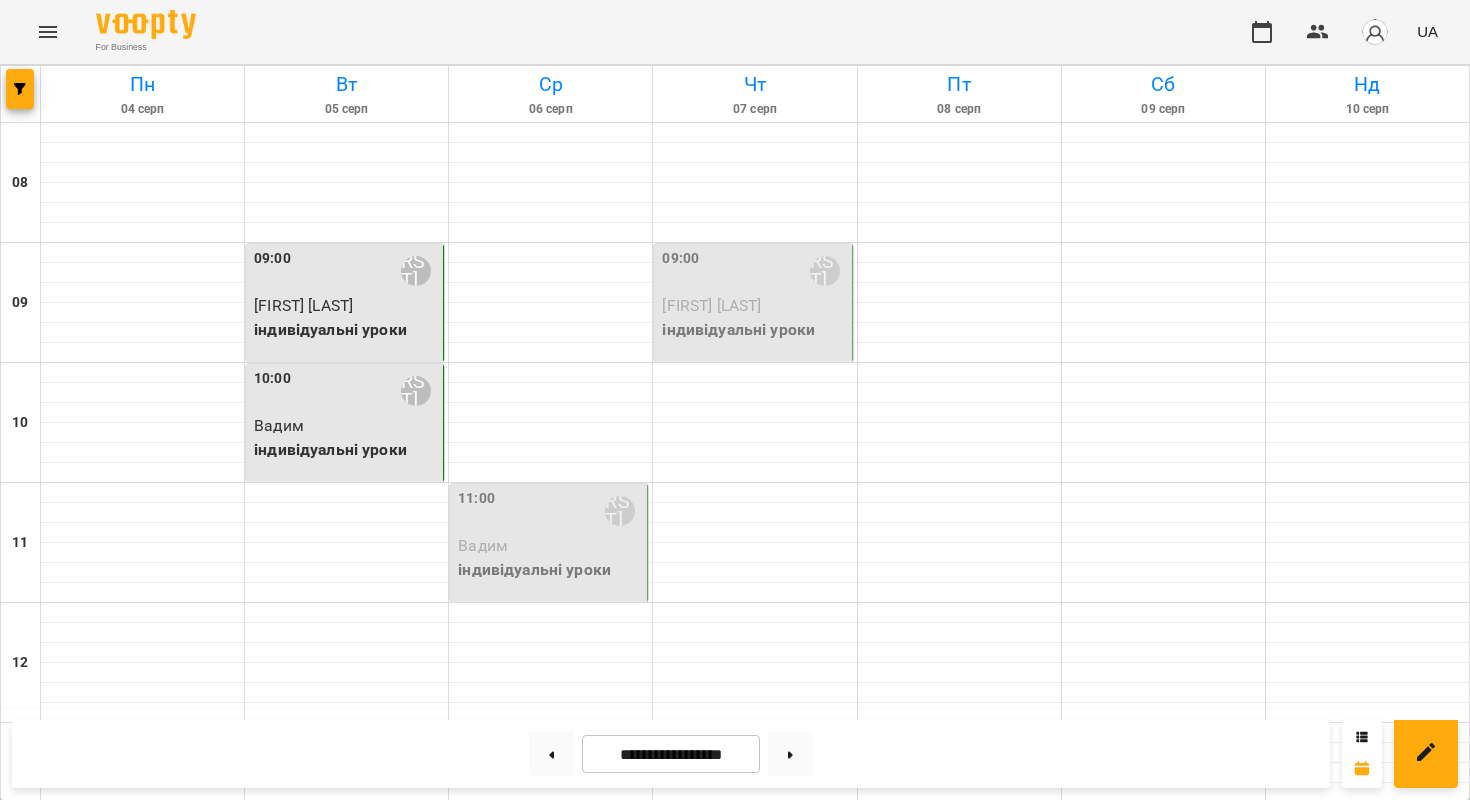scroll, scrollTop: 717, scrollLeft: 0, axis: vertical 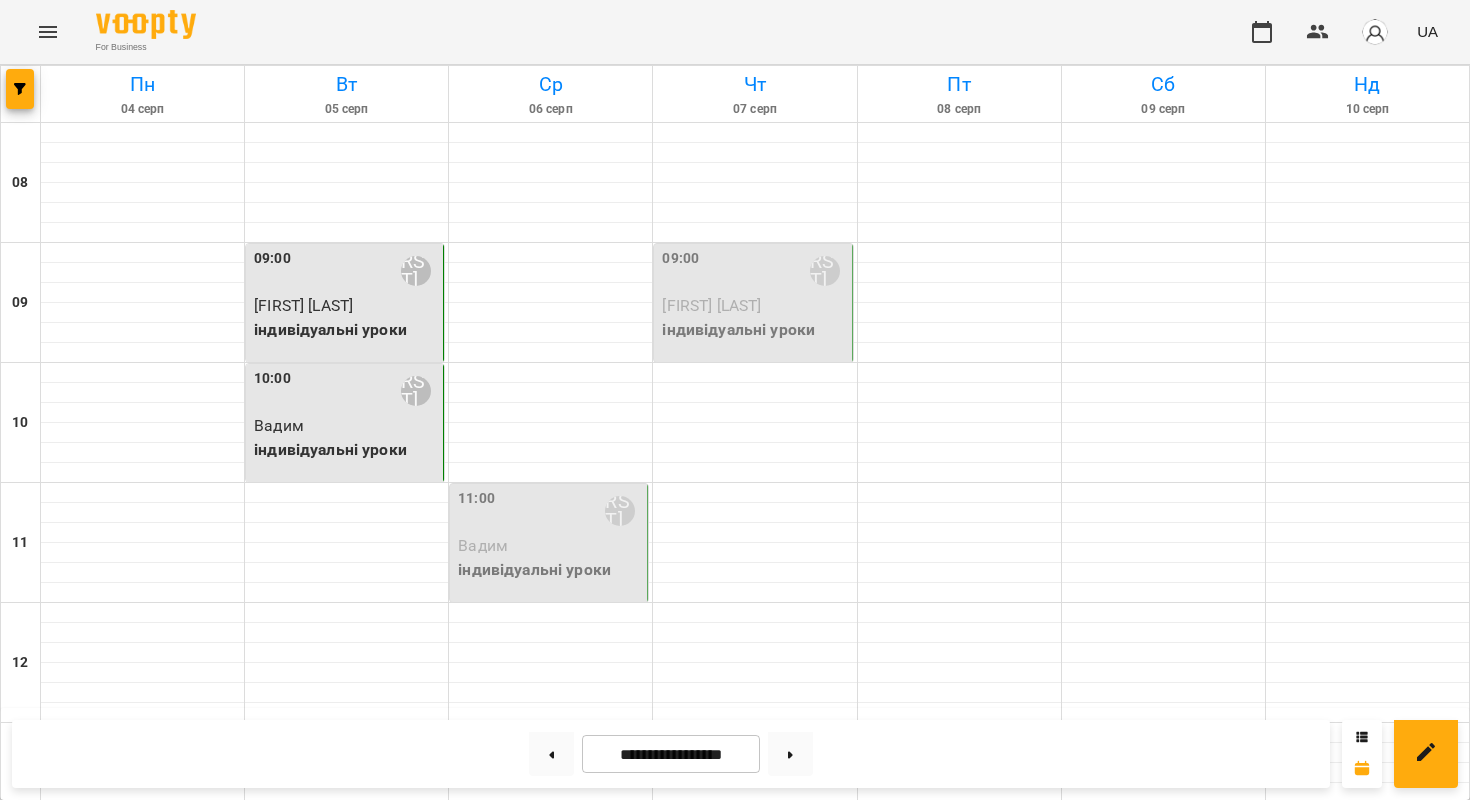 click on "17:00 [LAST]  [FIRST]  Юріївна" at bounding box center [754, 1231] 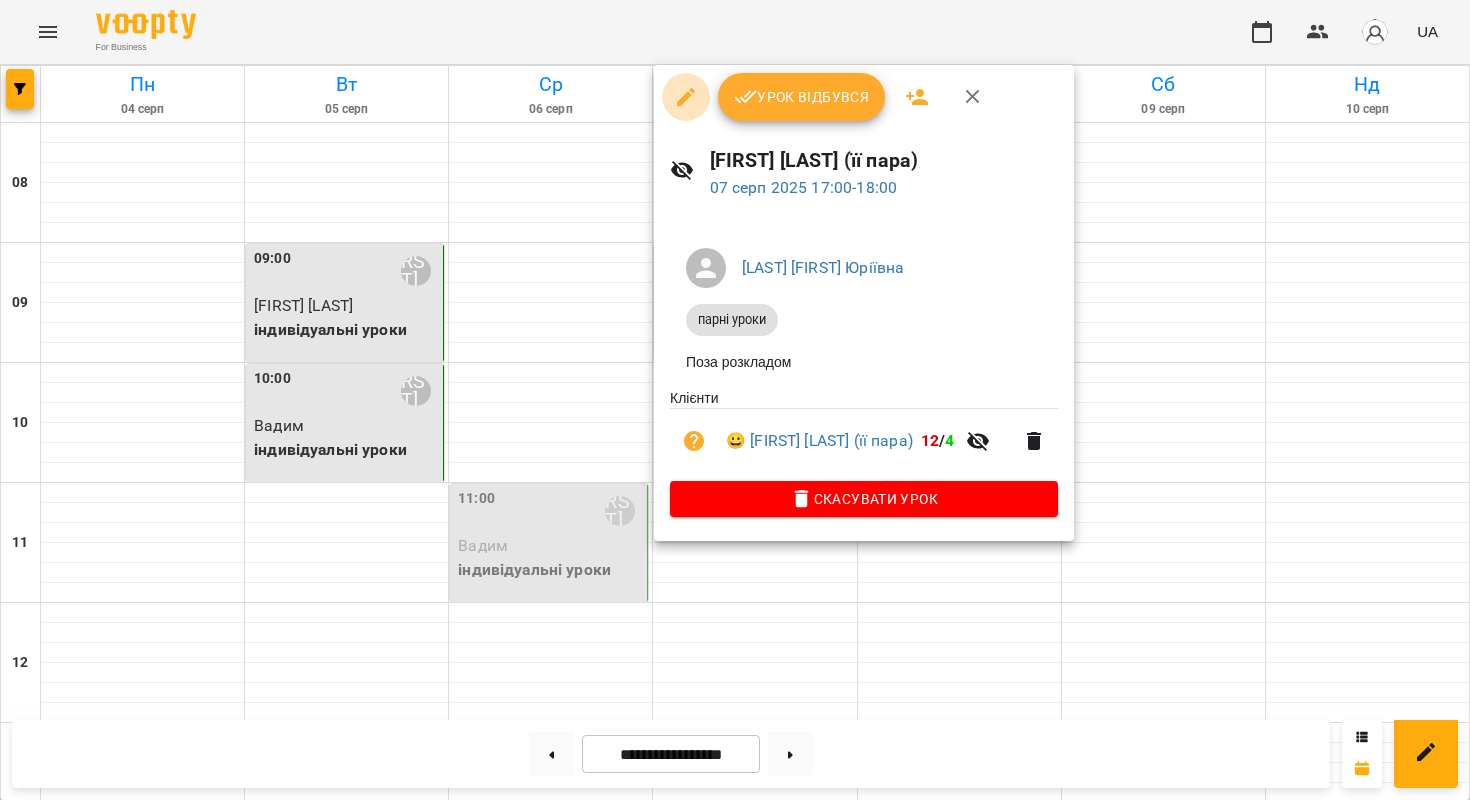 click 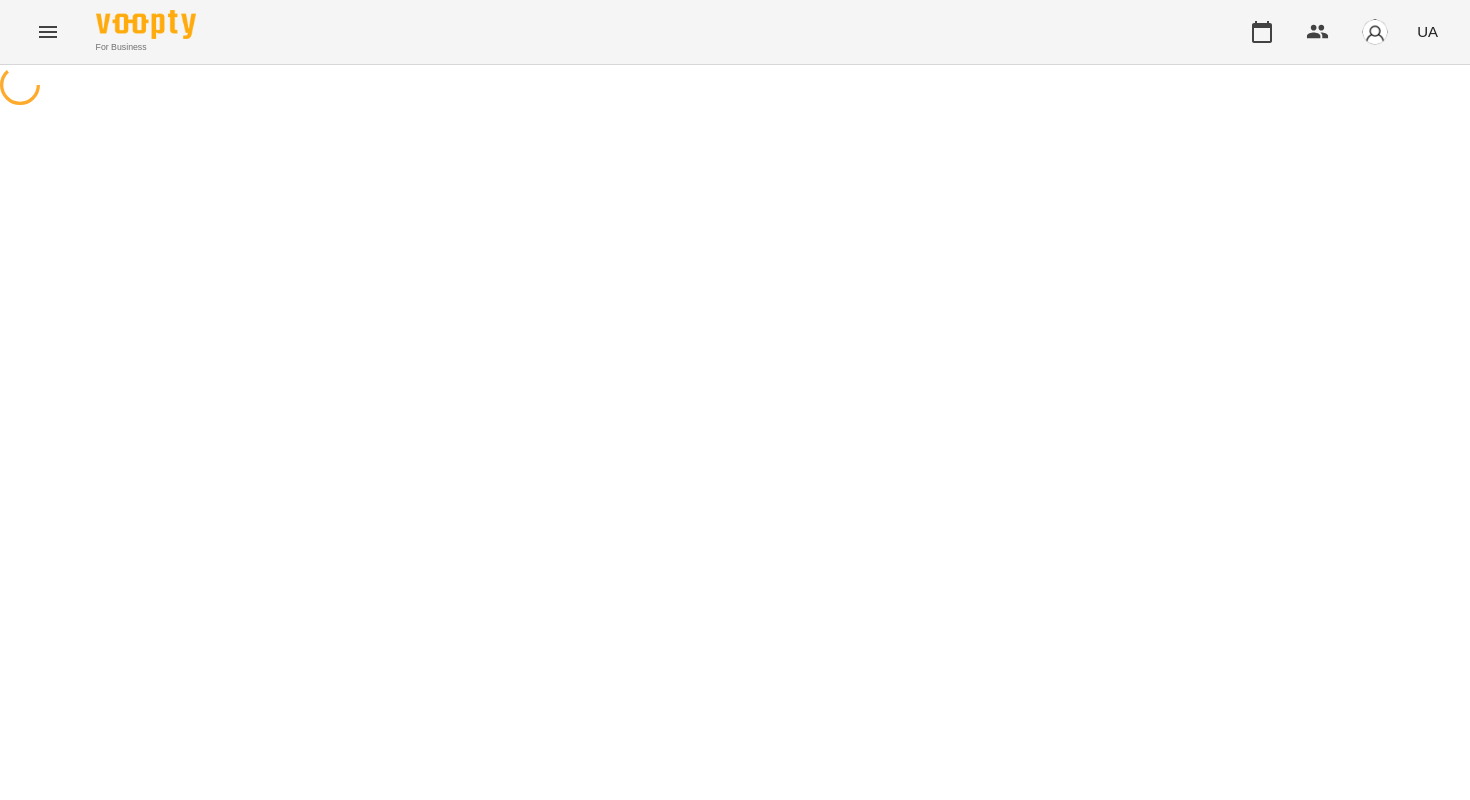 select on "**********" 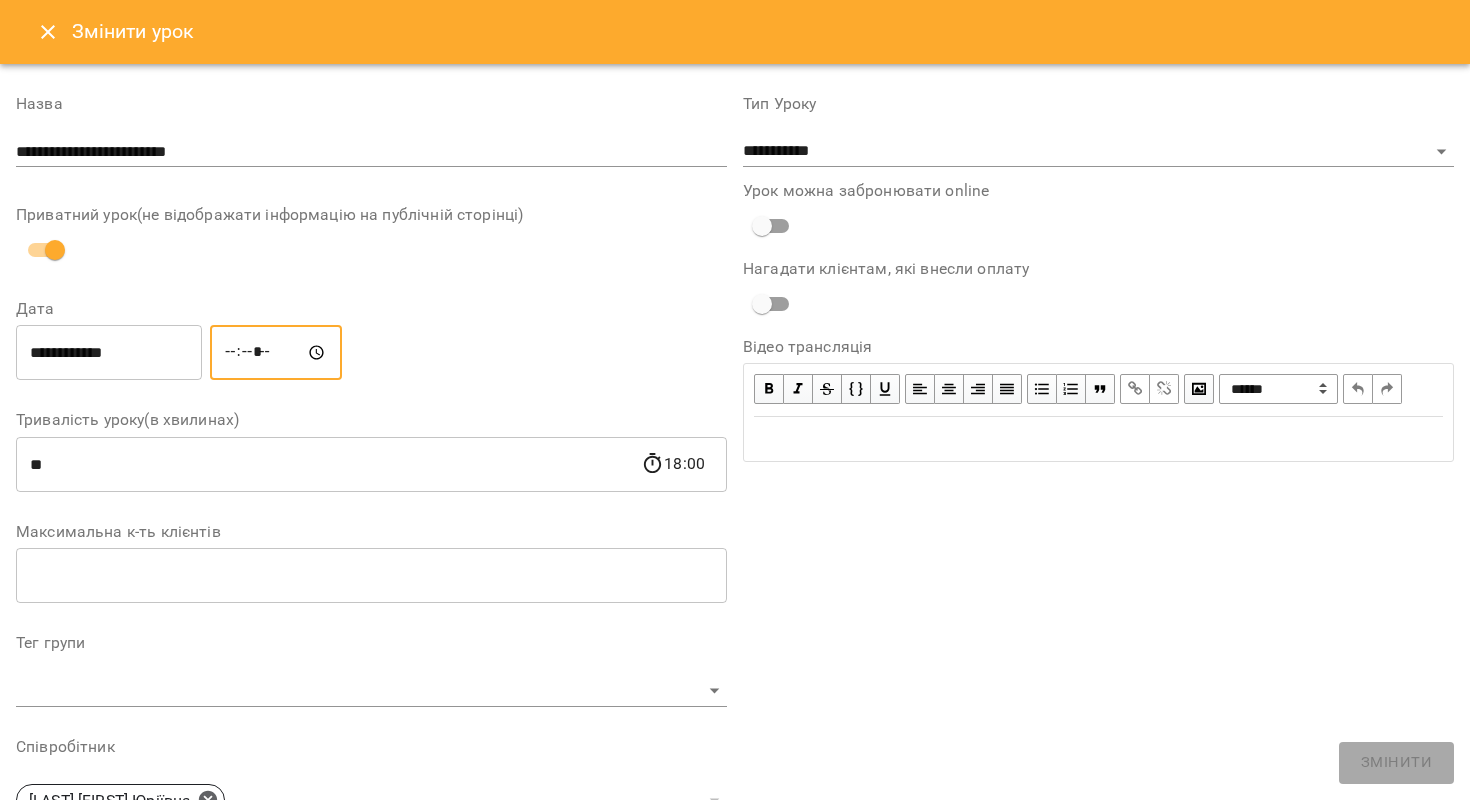 click on "*****" at bounding box center (276, 353) 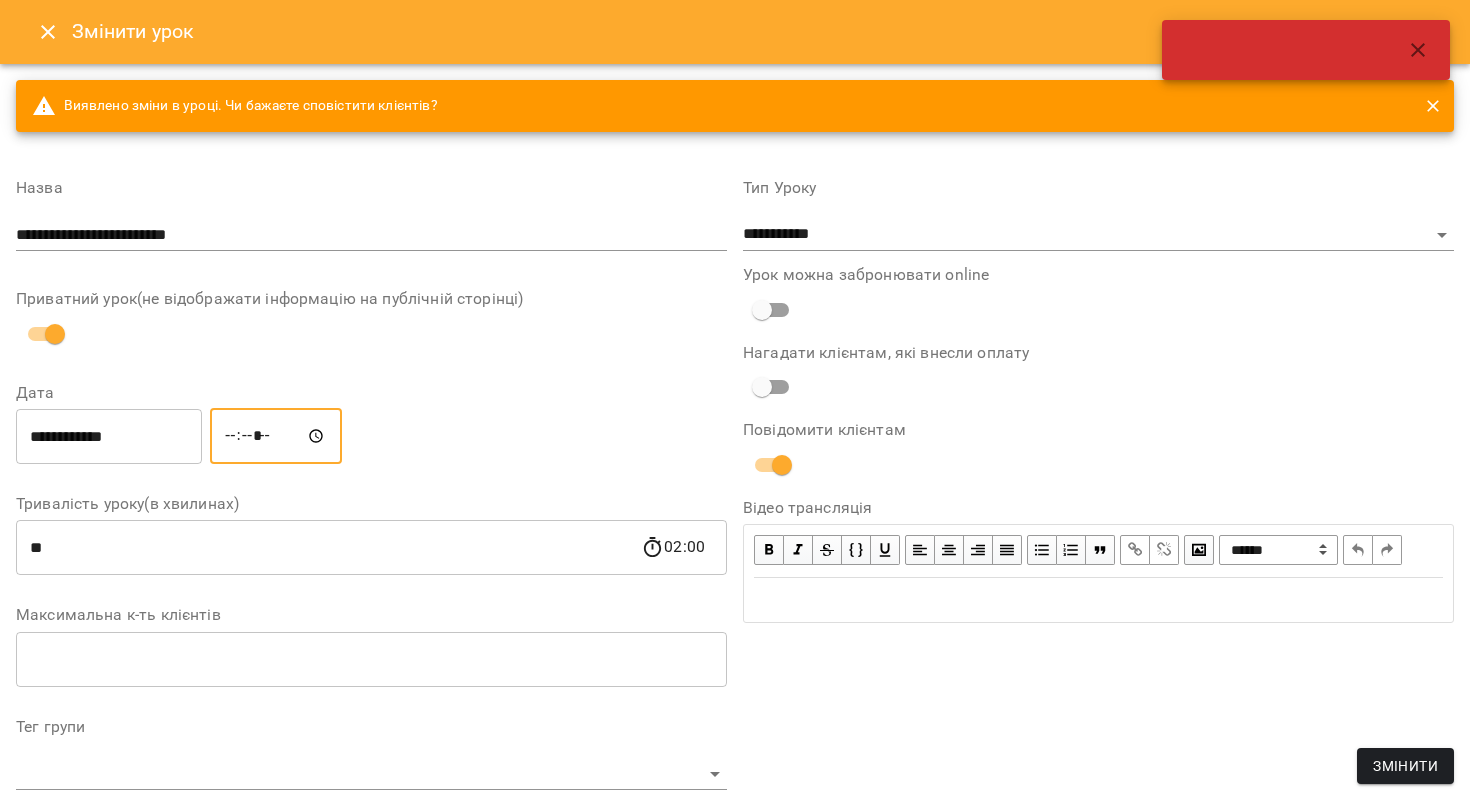 type on "*****" 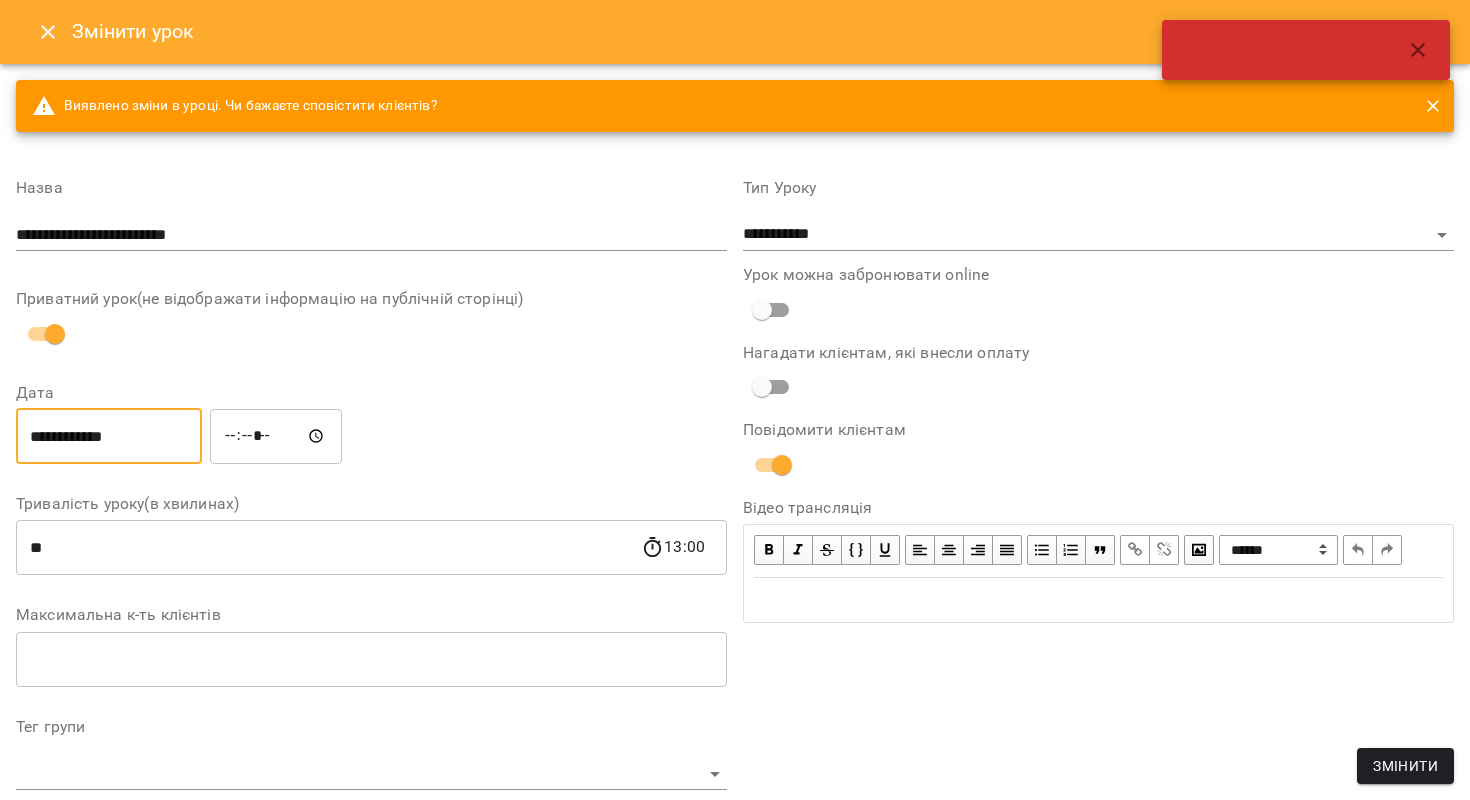 click on "**********" at bounding box center [109, 436] 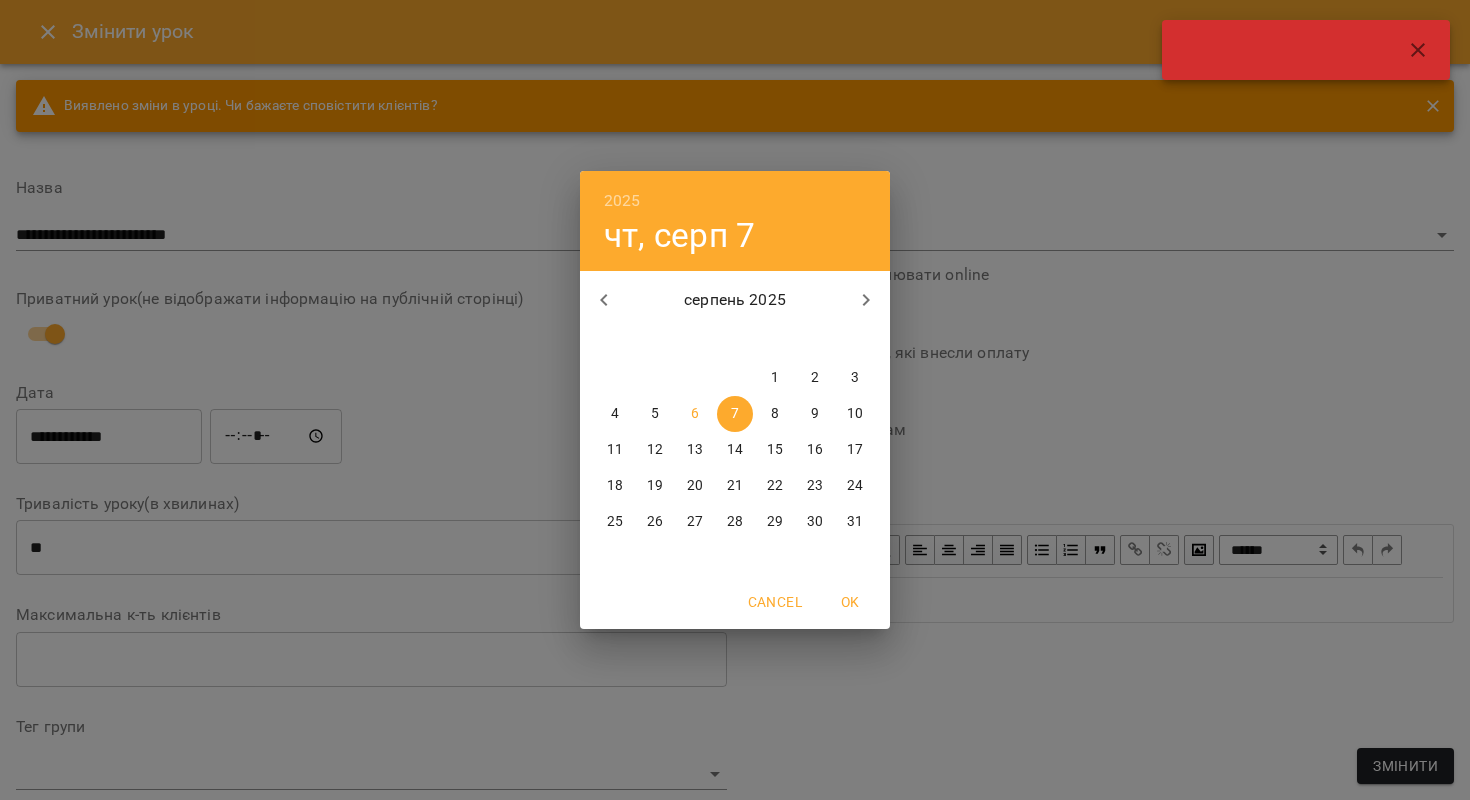 click on "9" at bounding box center (815, 414) 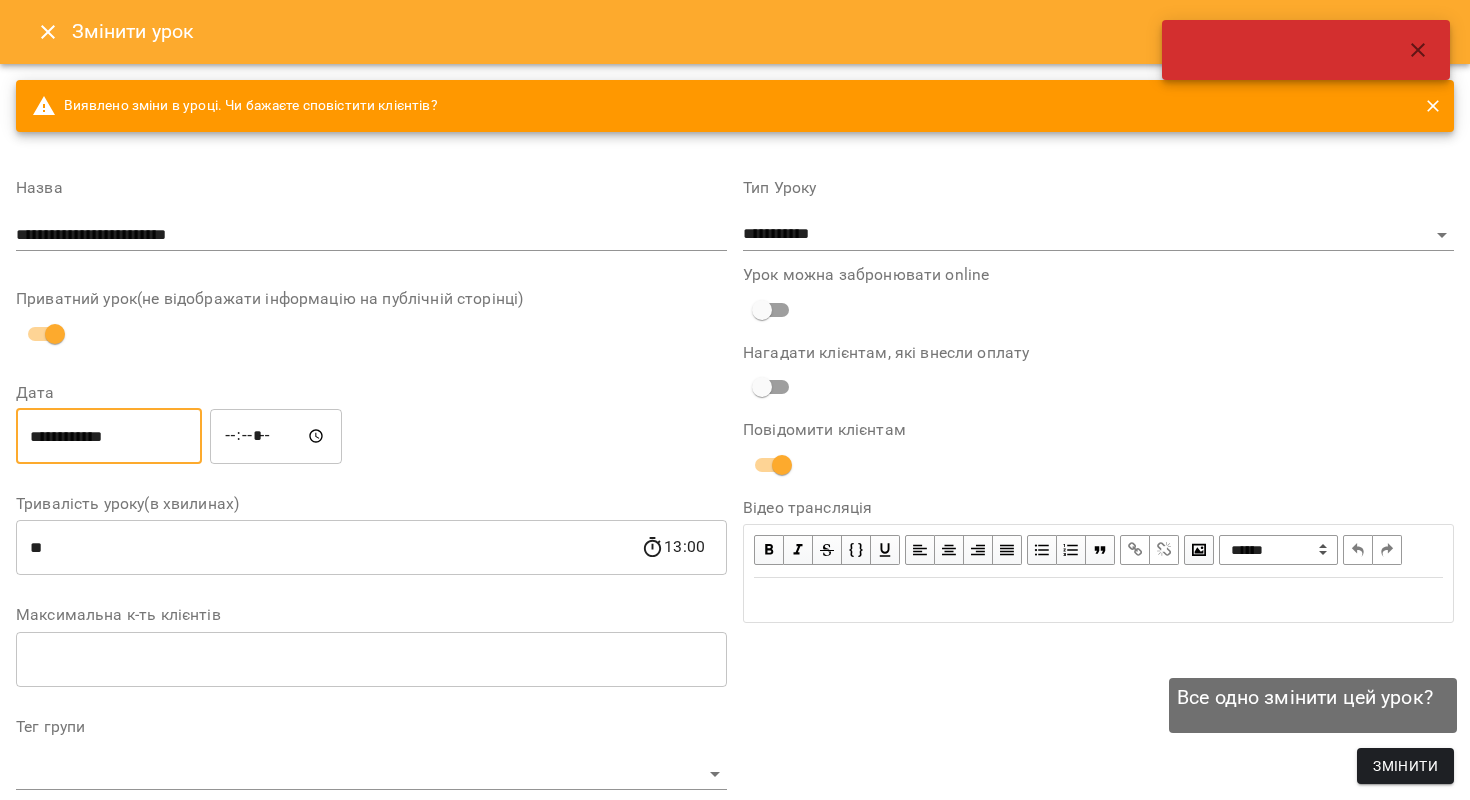 click on "Змінити" at bounding box center (1405, 766) 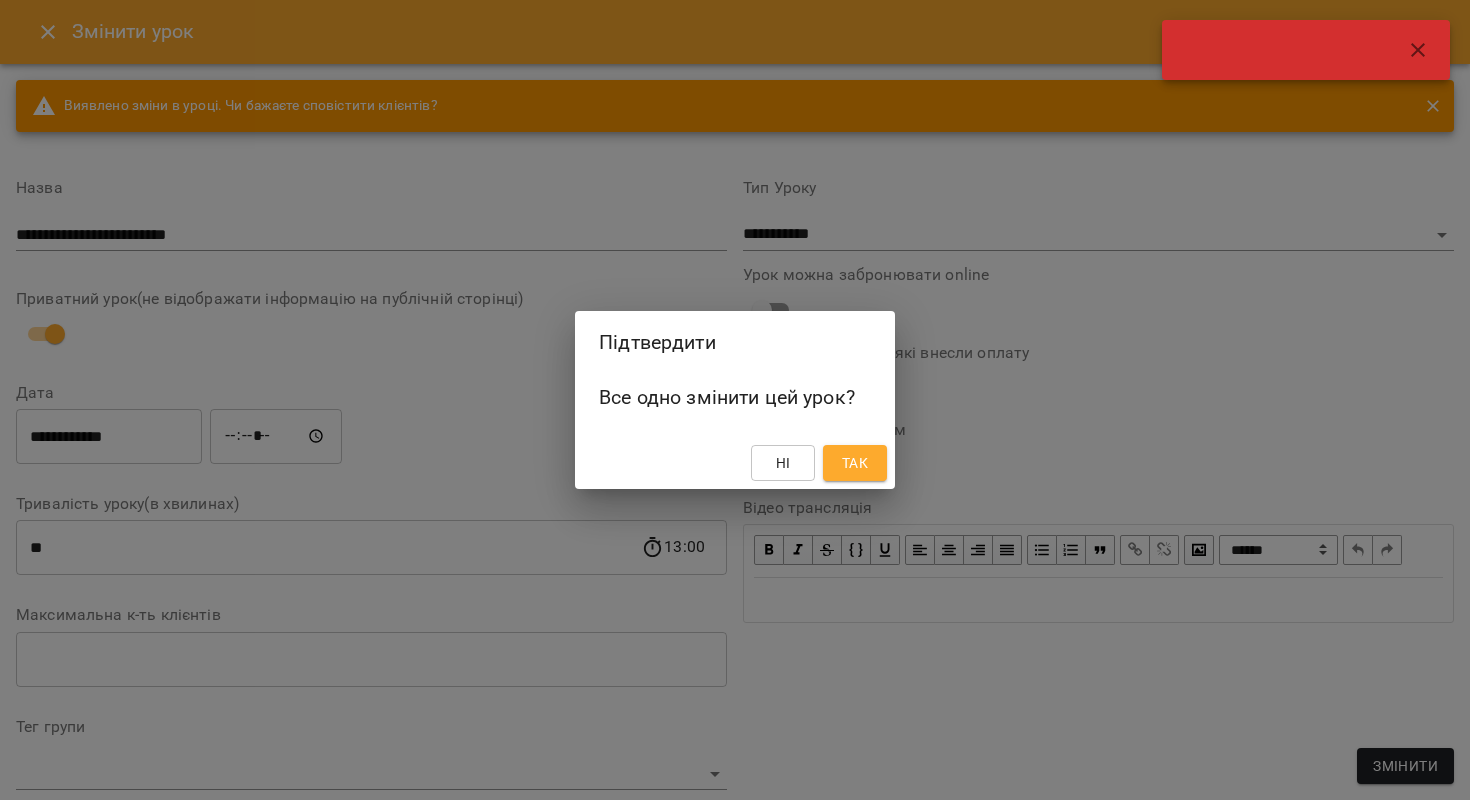 click on "Так" at bounding box center (855, 463) 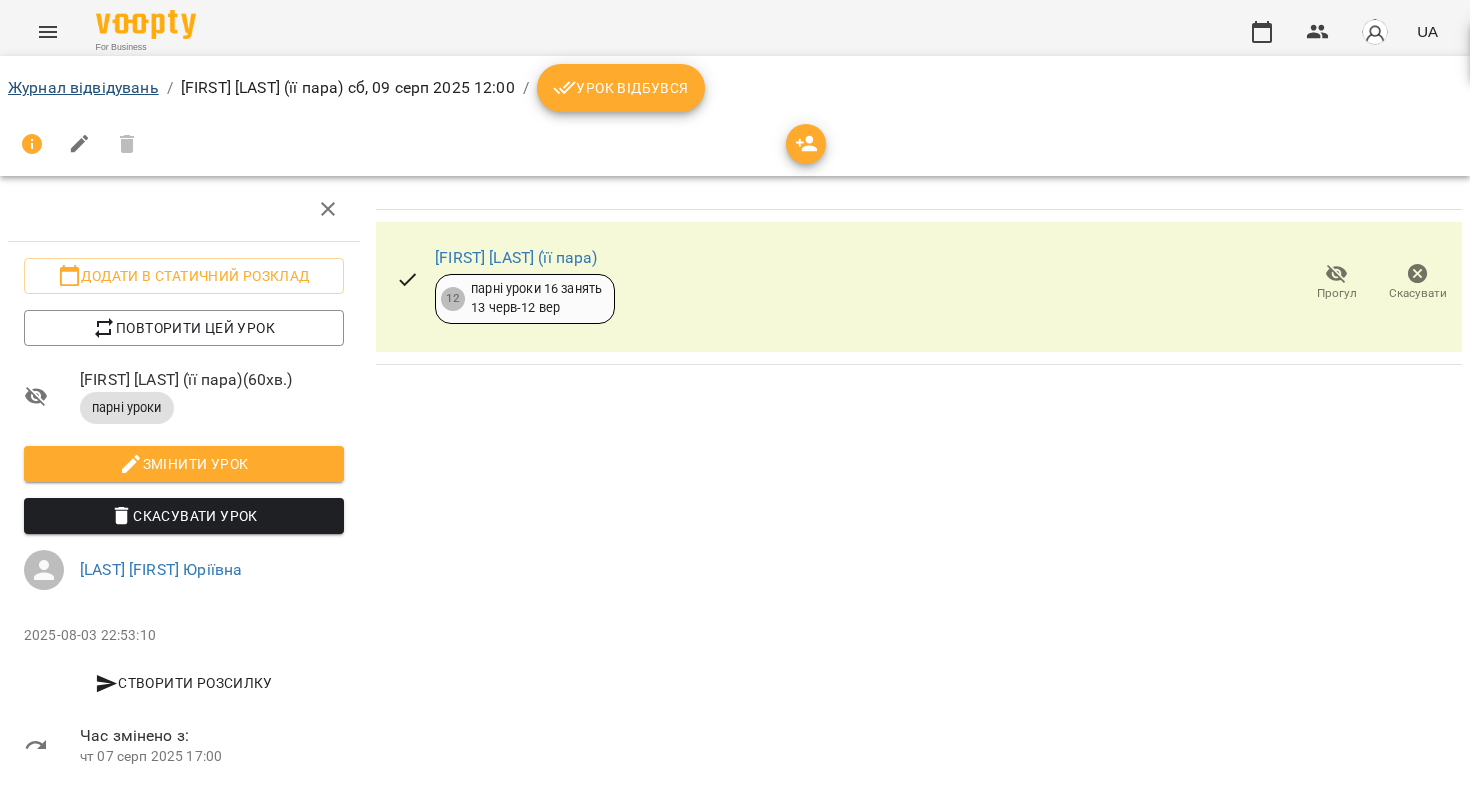 click on "Журнал відвідувань" at bounding box center (83, 87) 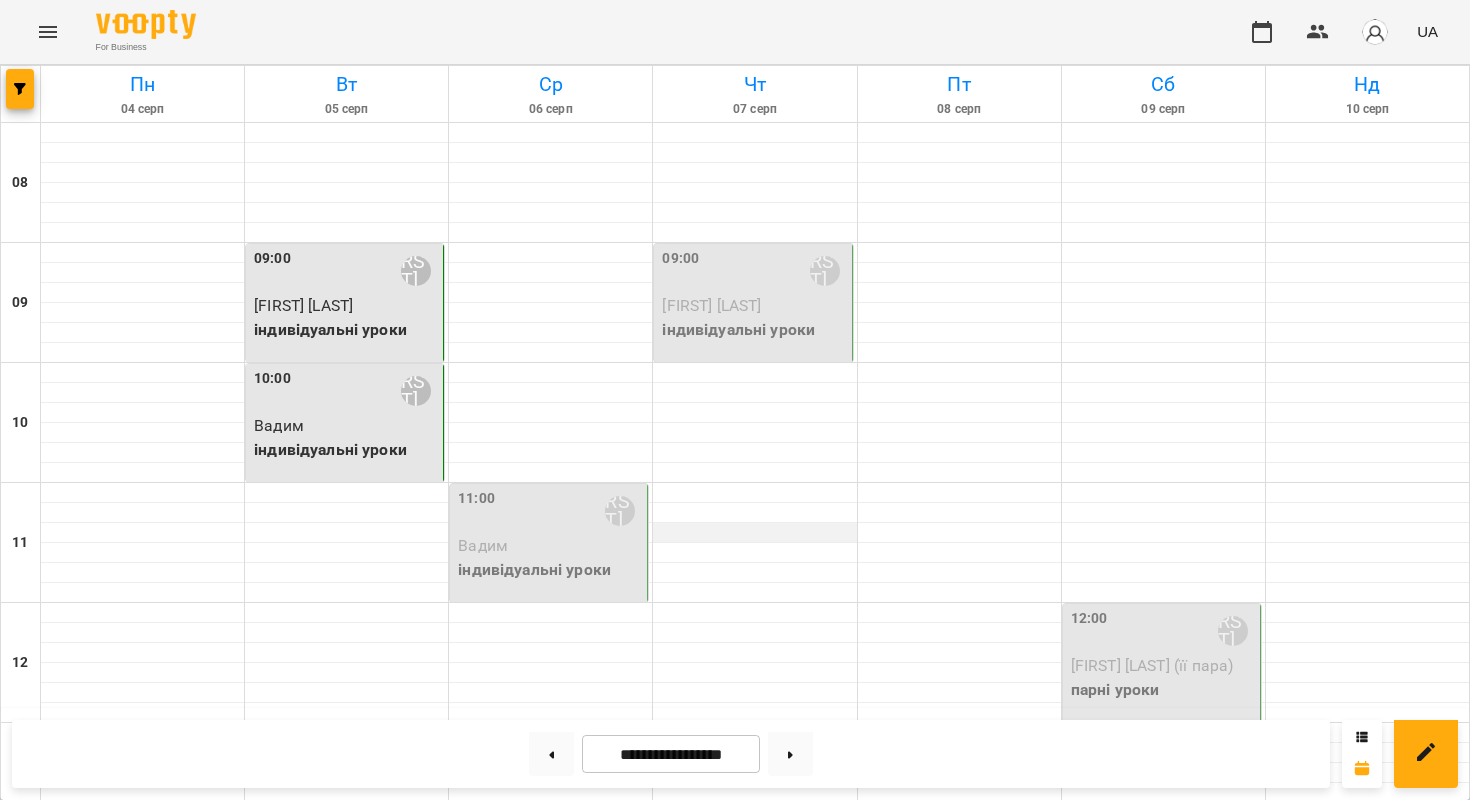 scroll, scrollTop: 0, scrollLeft: 0, axis: both 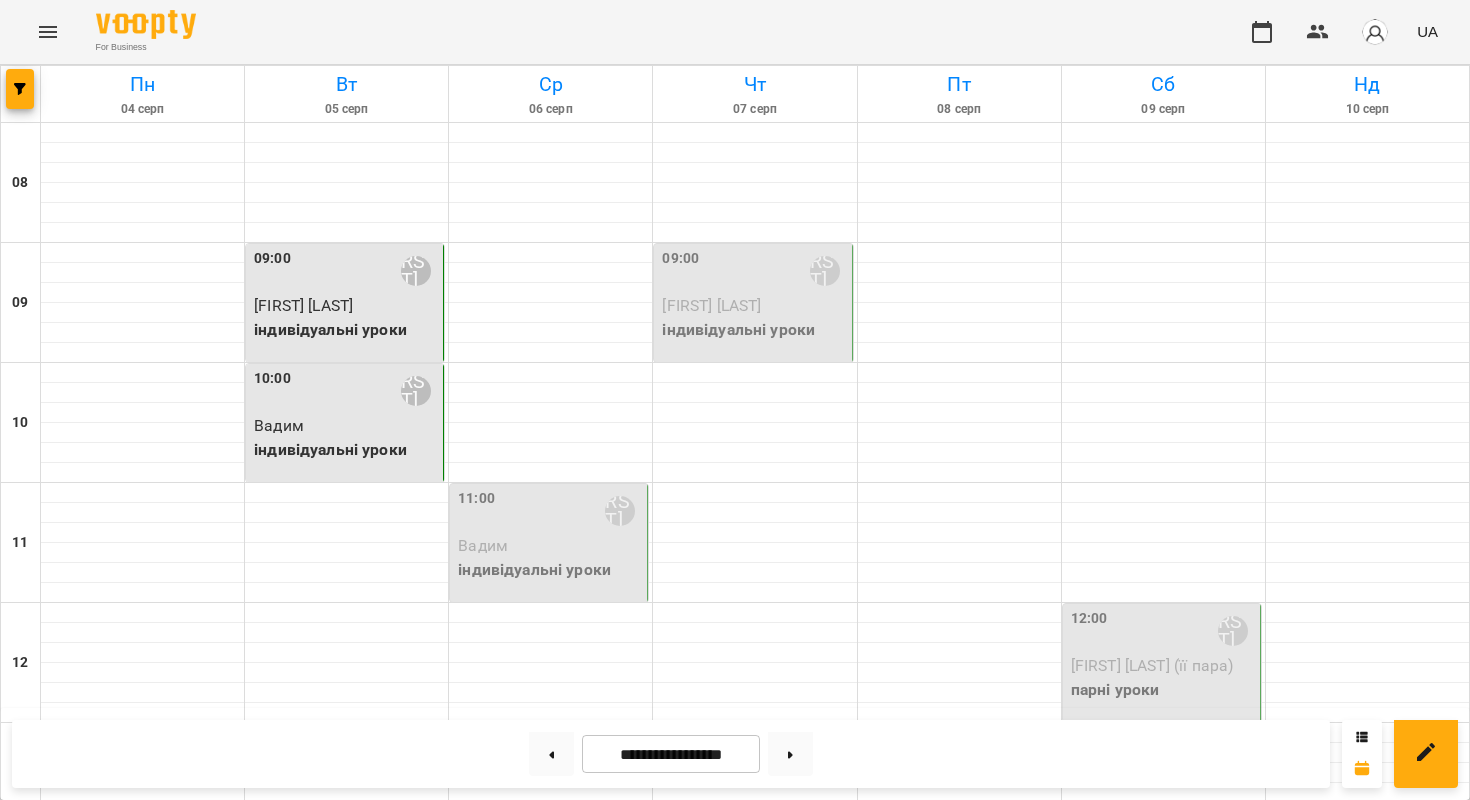 click on "Вадим" at bounding box center (550, 546) 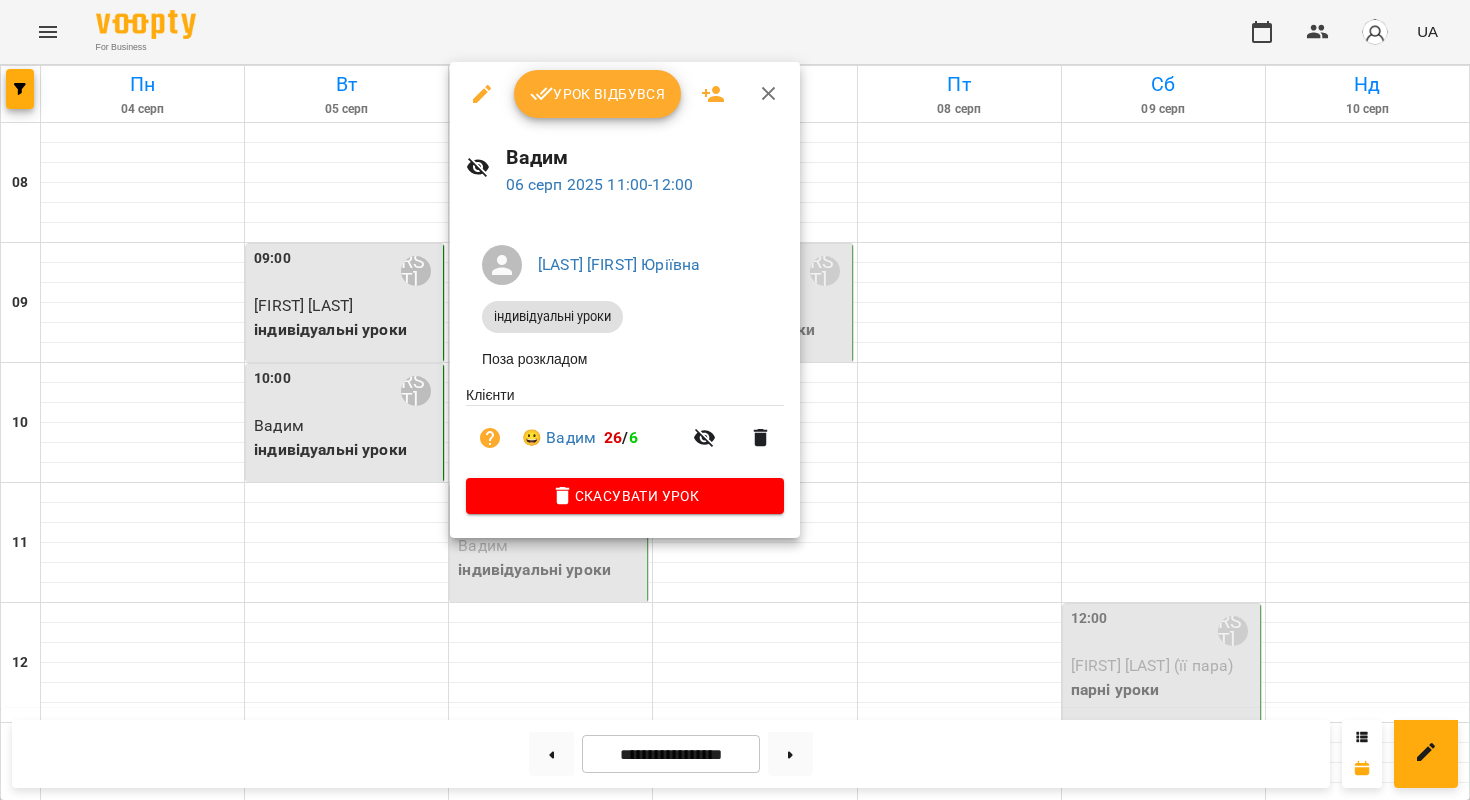 click 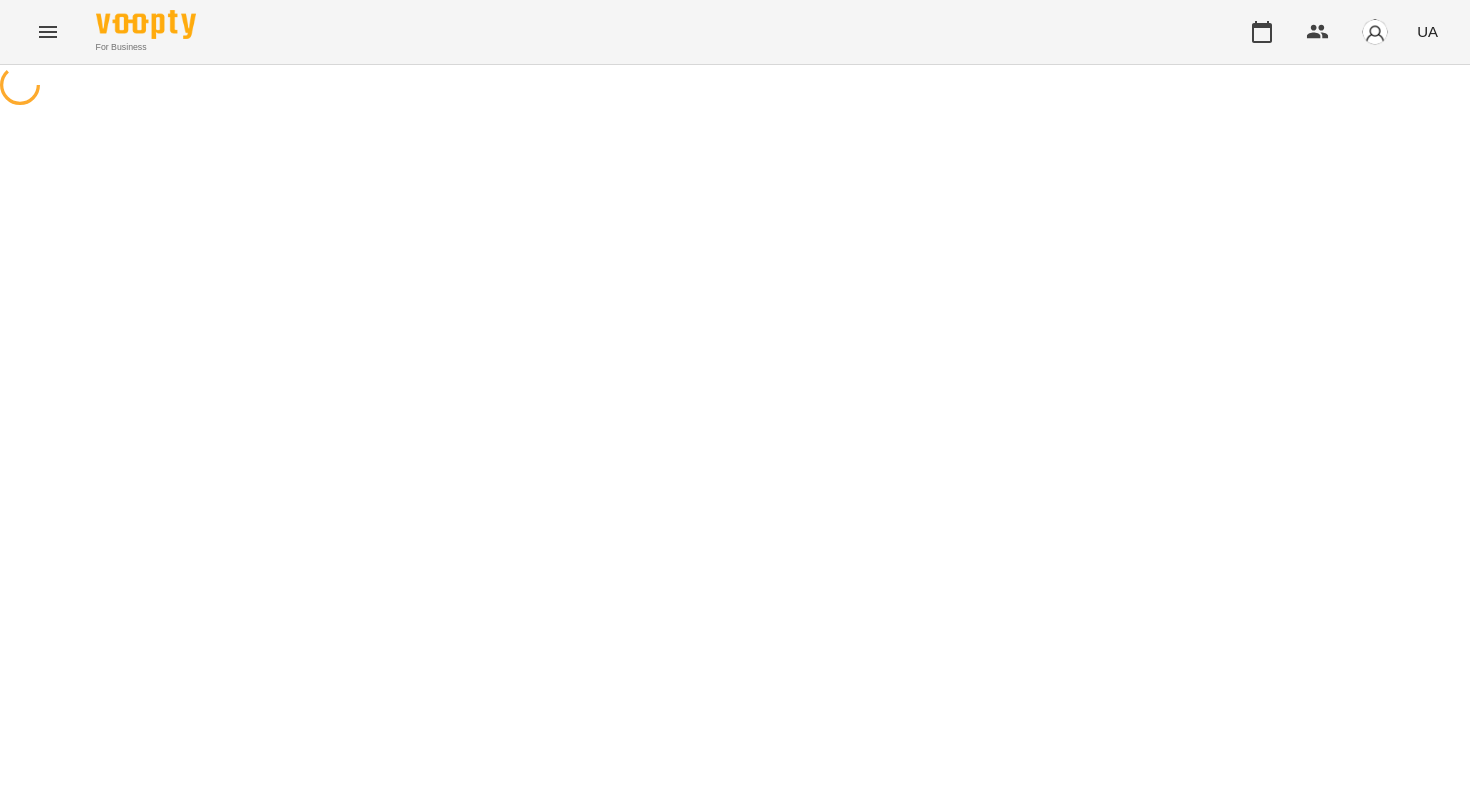 select on "**********" 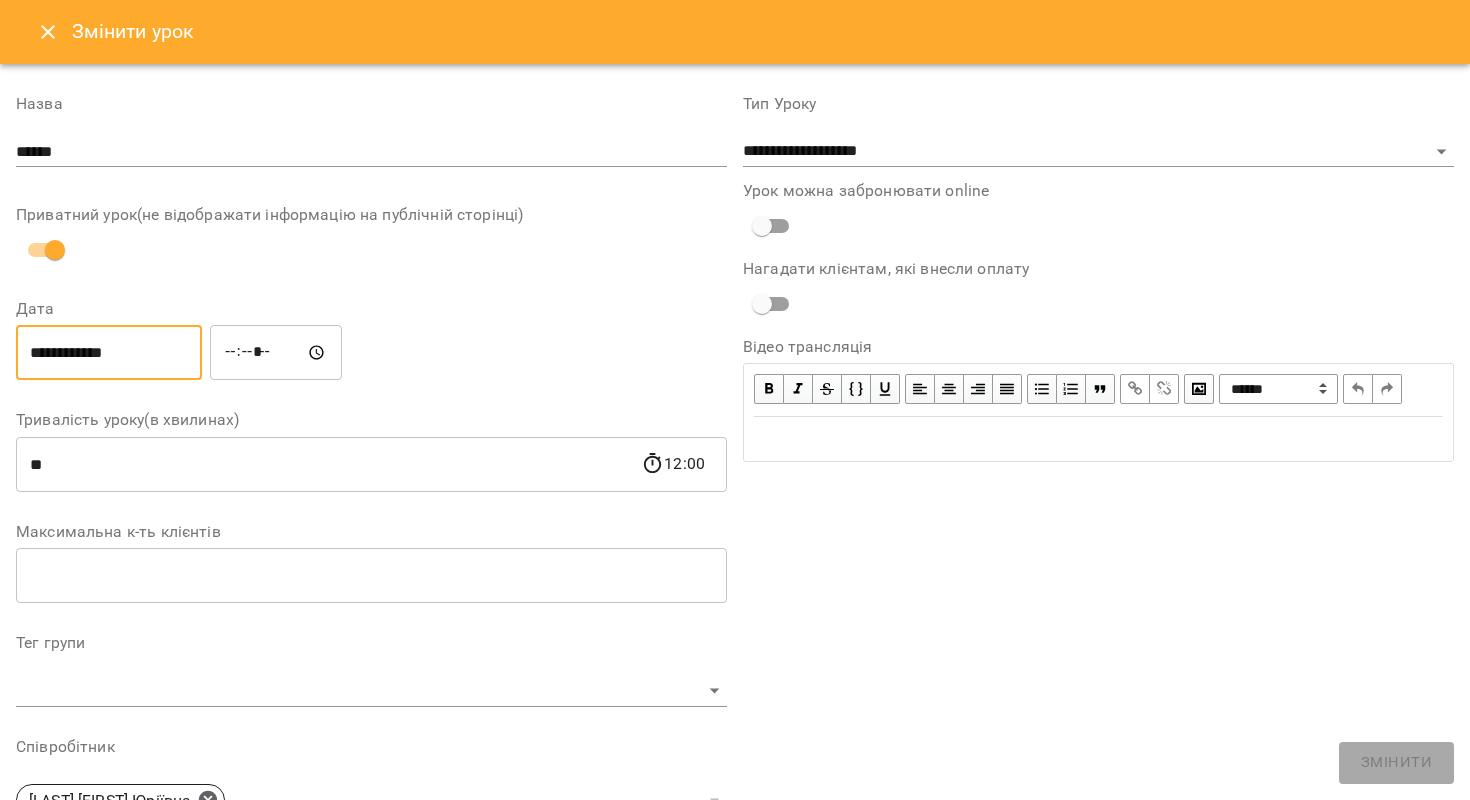 click on "**********" at bounding box center [109, 353] 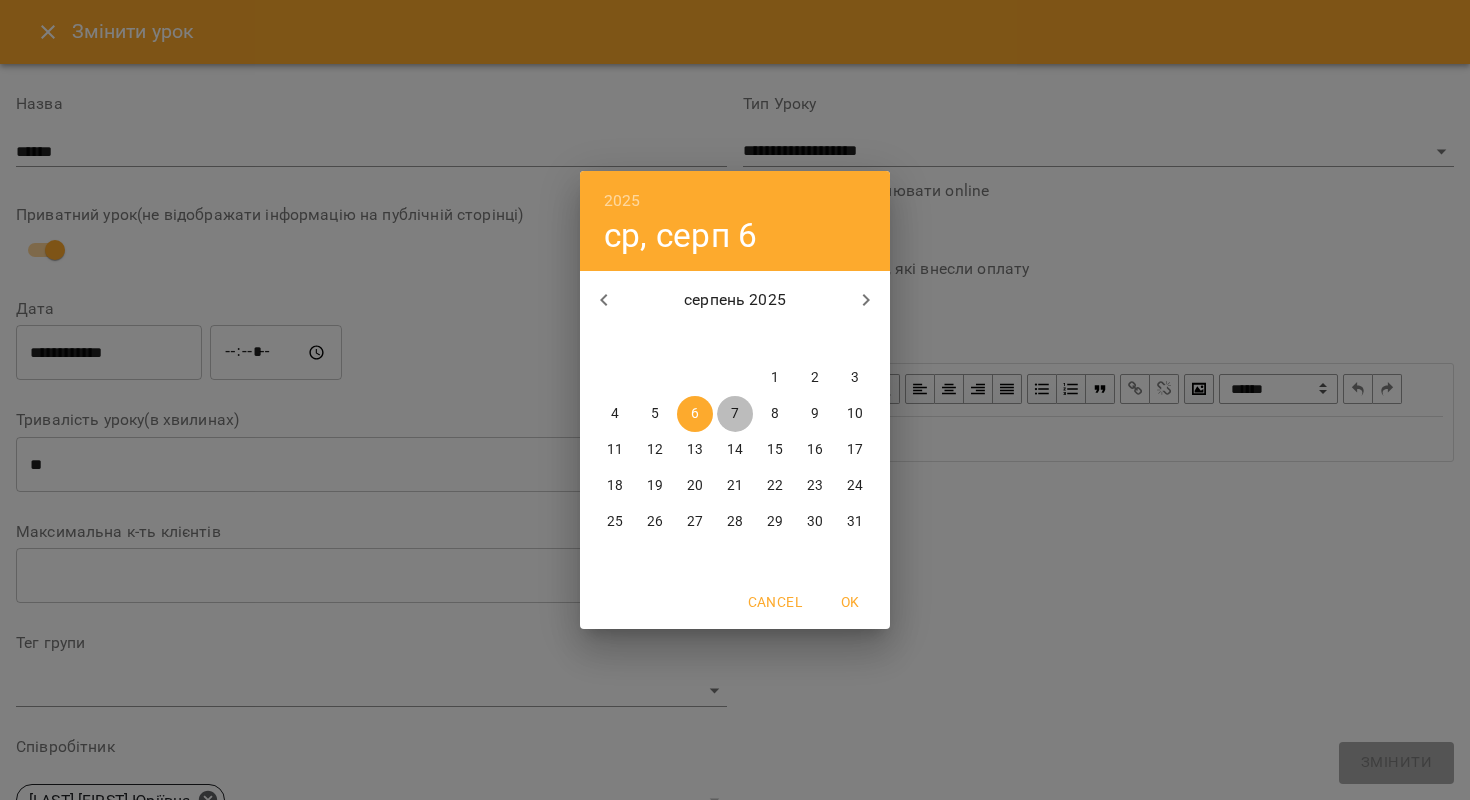 click on "7" at bounding box center (735, 414) 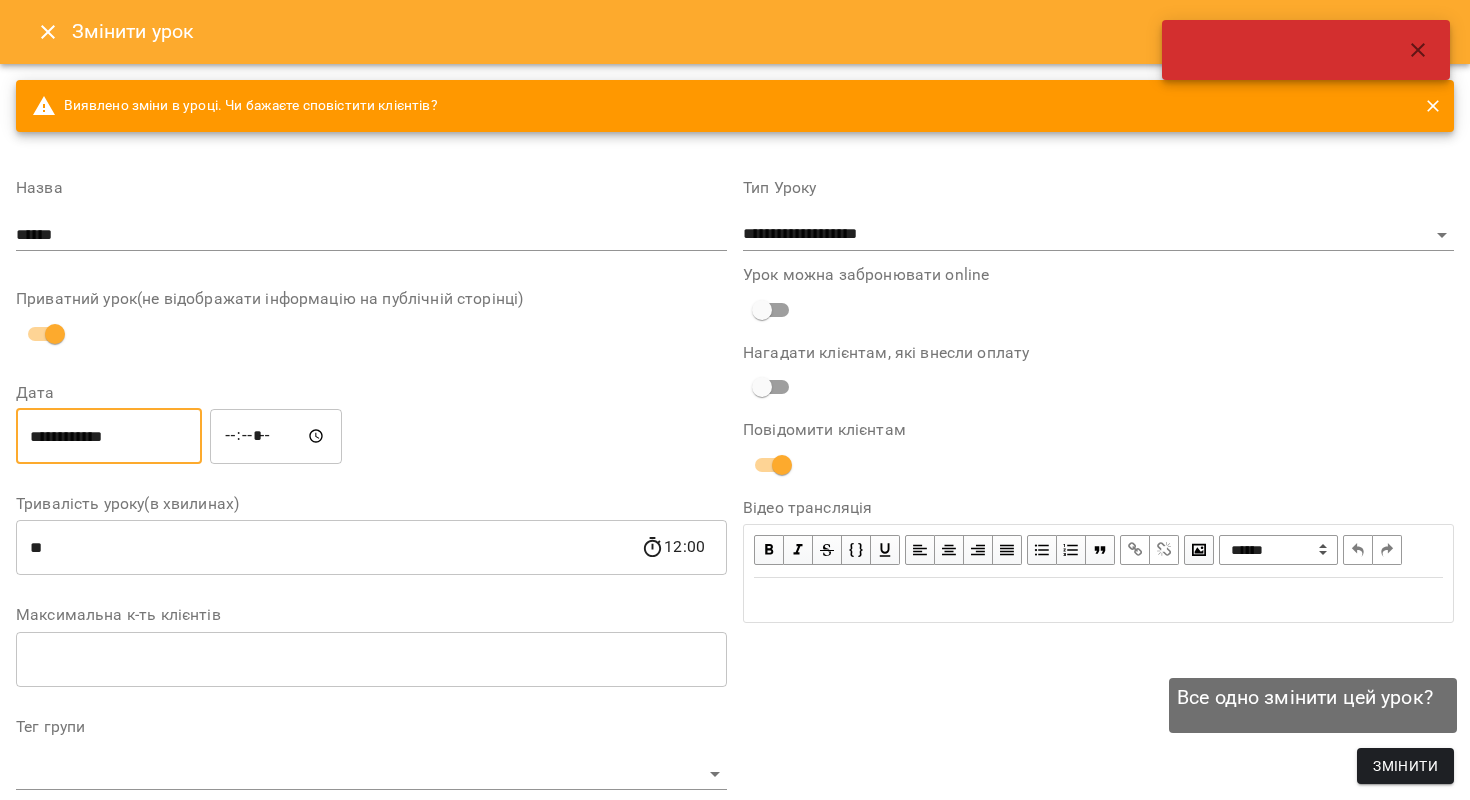click on "Змінити" at bounding box center (1405, 766) 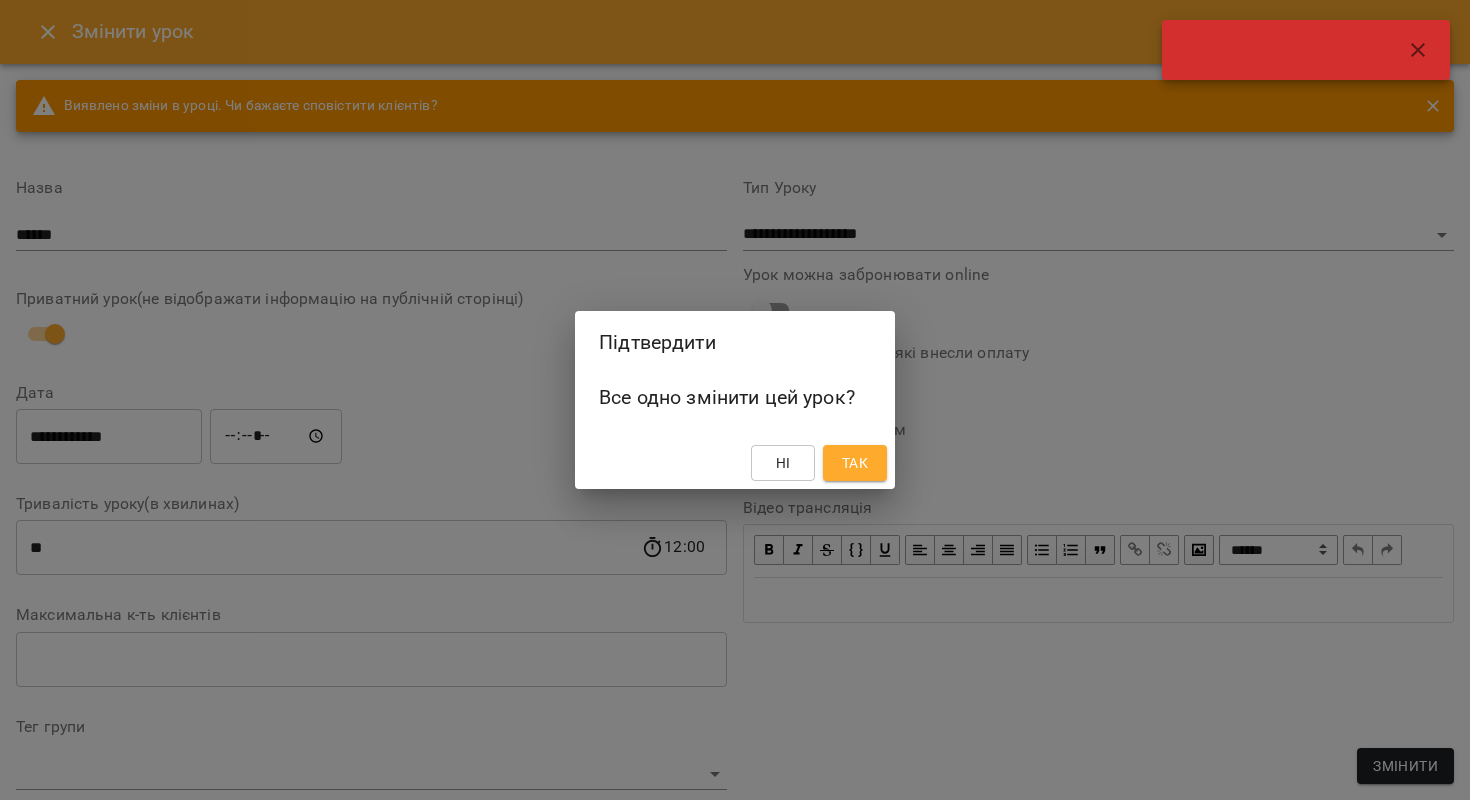 click on "Так" at bounding box center (855, 463) 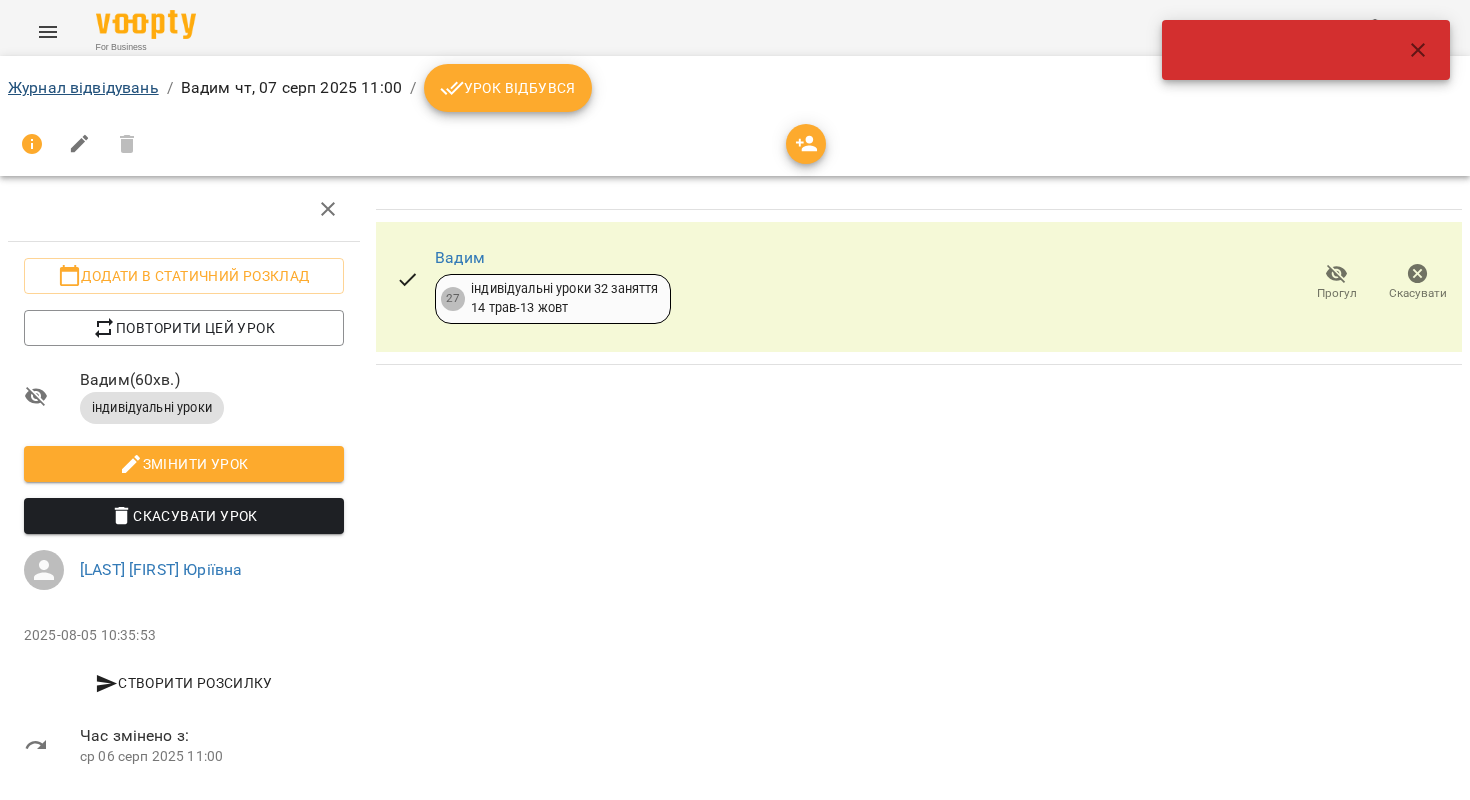 click on "Журнал відвідувань" at bounding box center (83, 87) 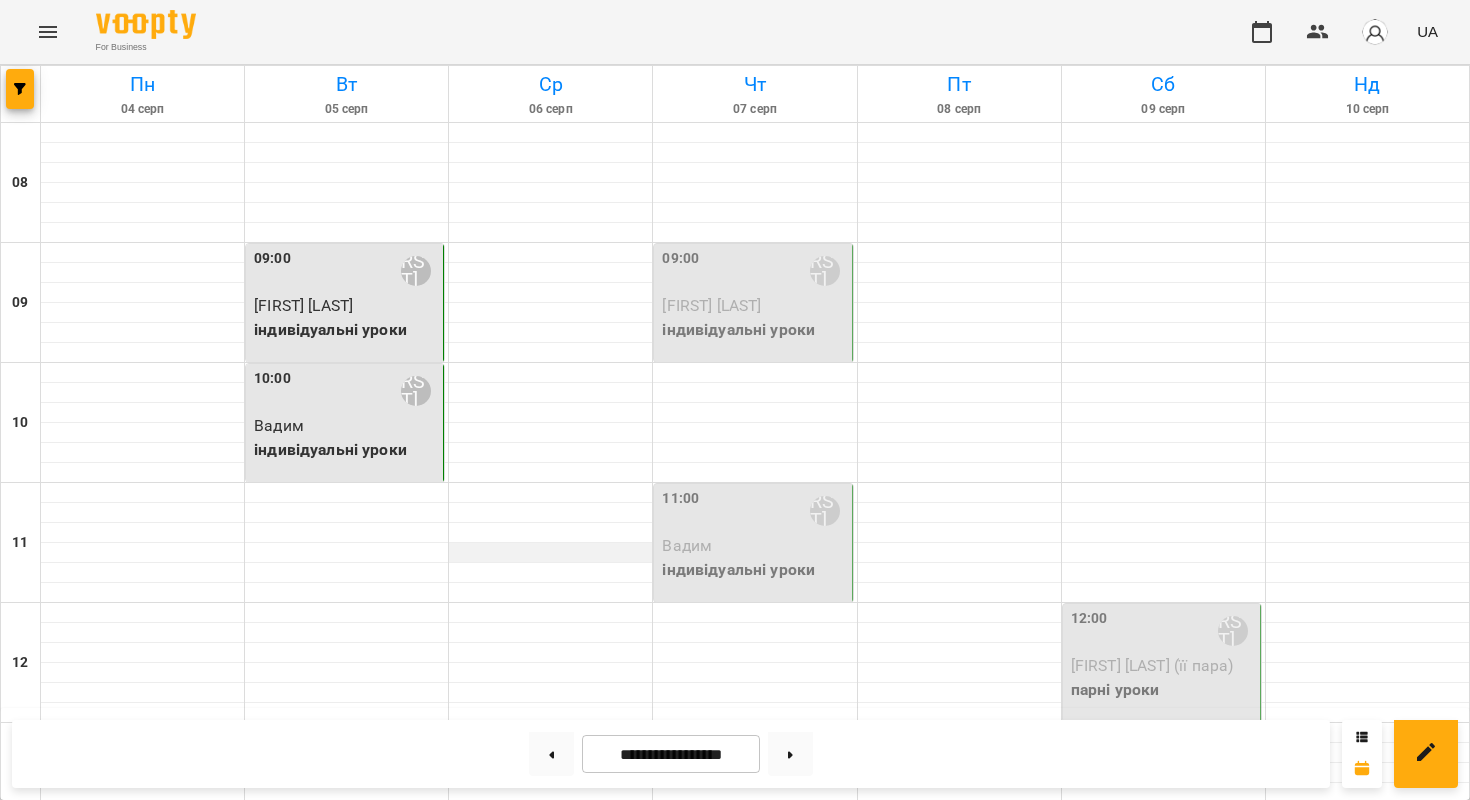 scroll, scrollTop: 1, scrollLeft: 0, axis: vertical 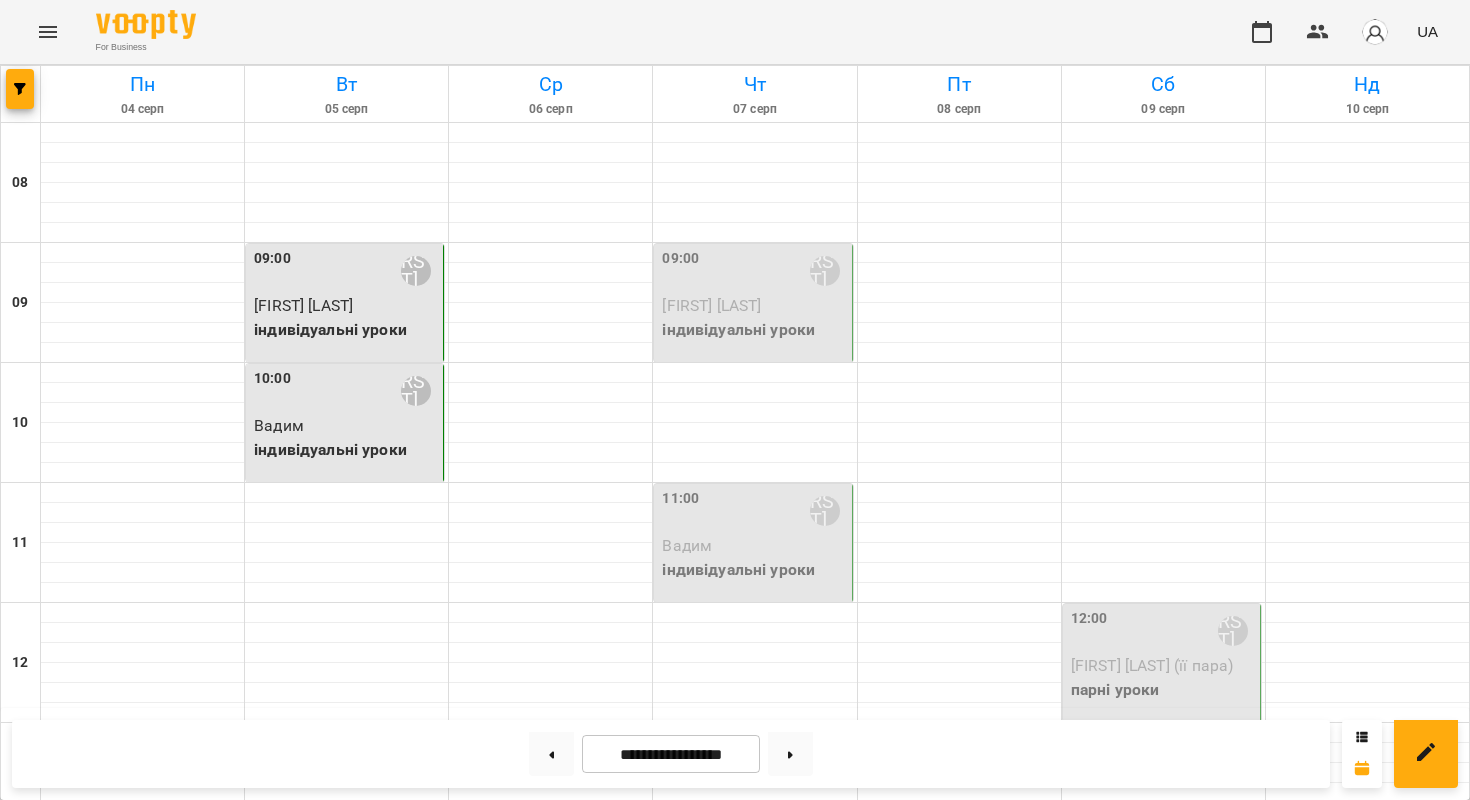 click on "[FIRST] [LAST]" at bounding box center (711, 305) 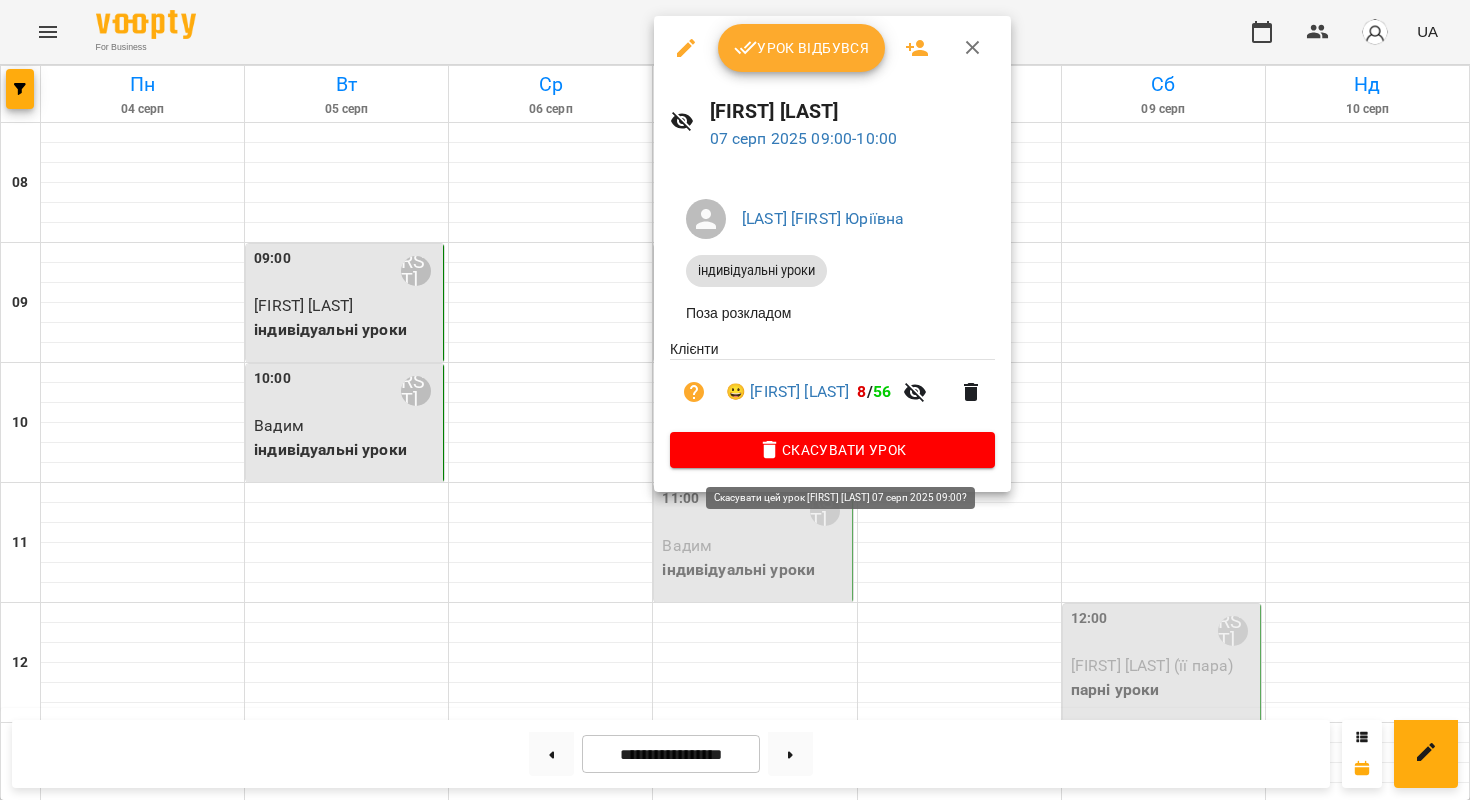 click on "Скасувати Урок" at bounding box center [832, 450] 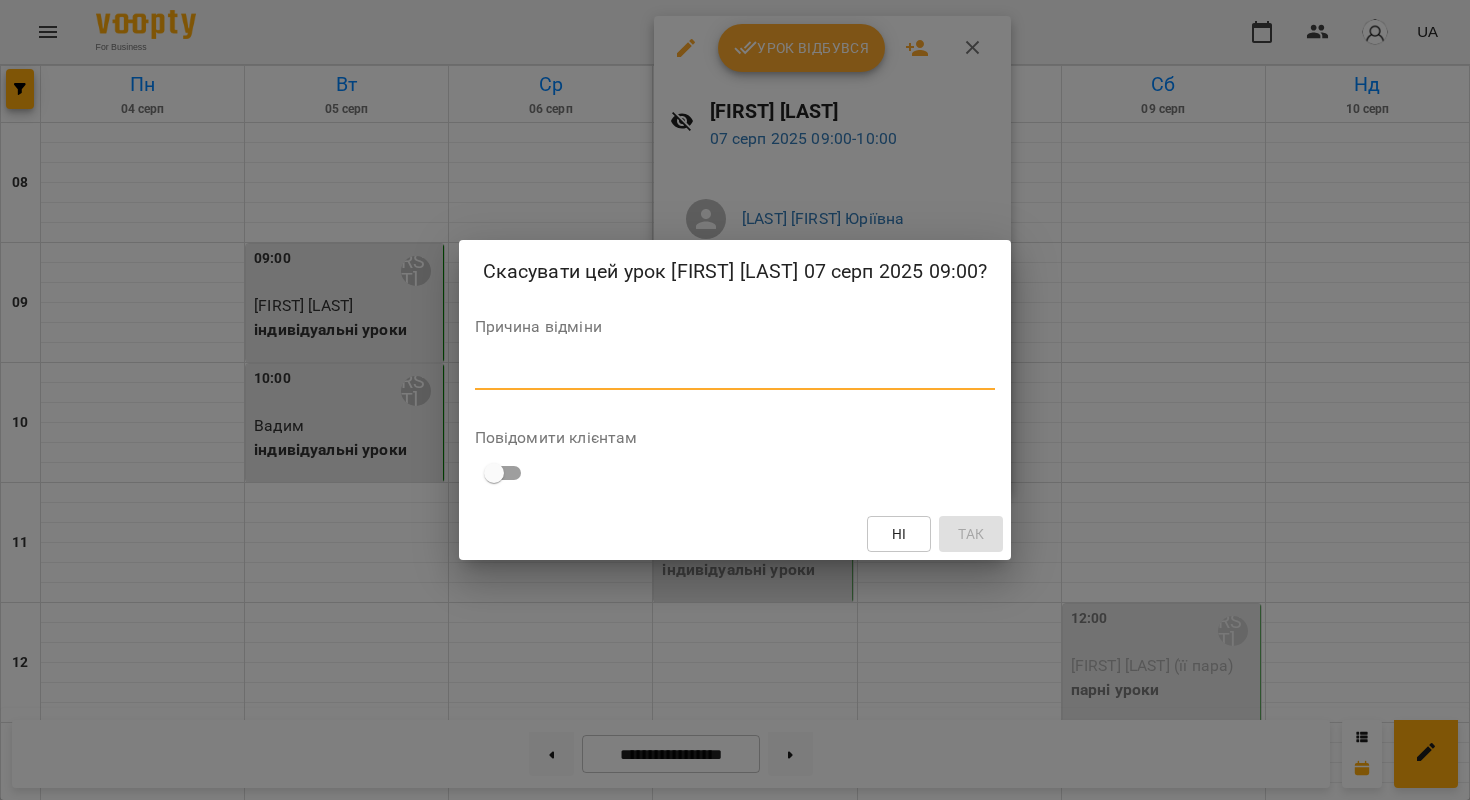 click at bounding box center (735, 374) 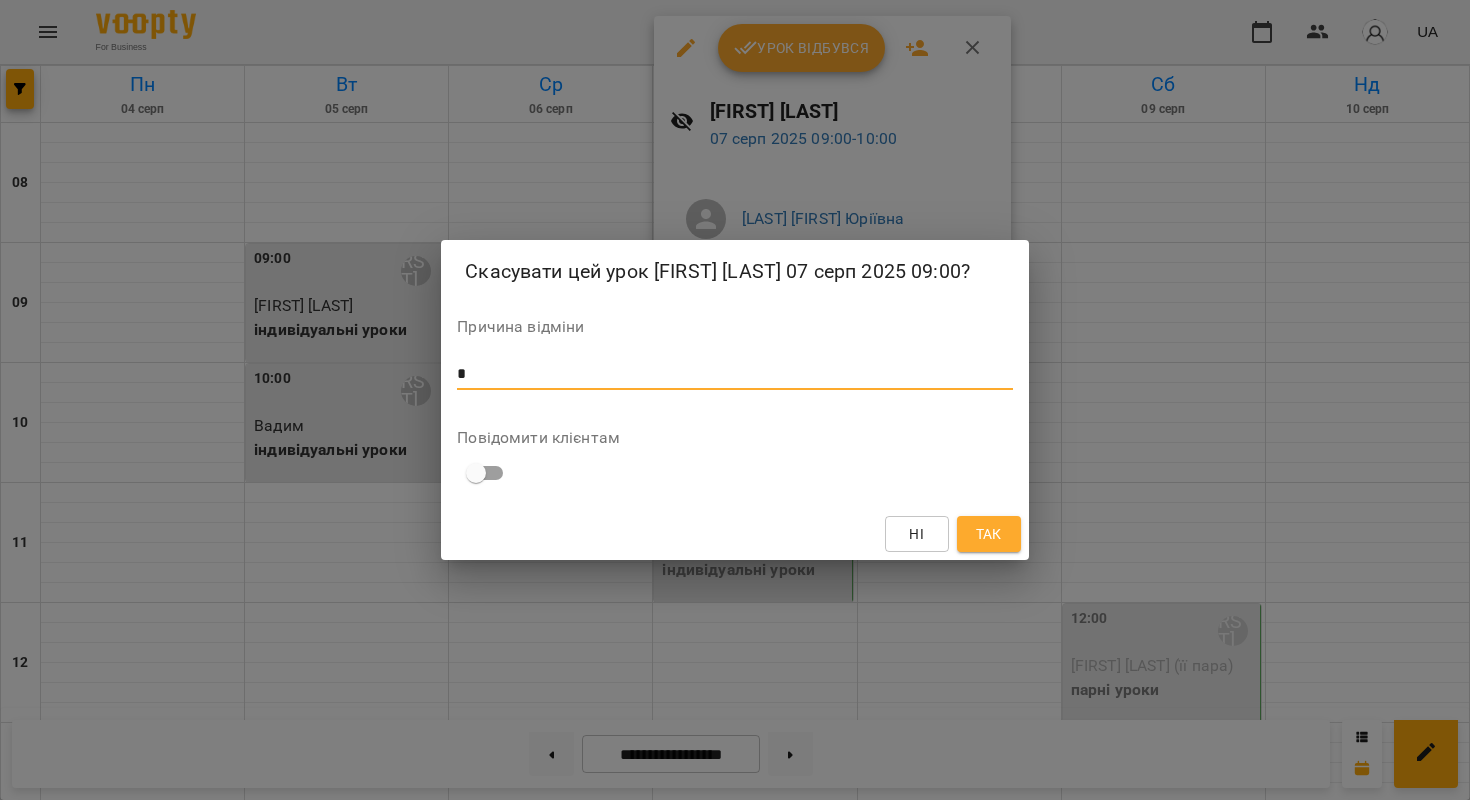type on "*" 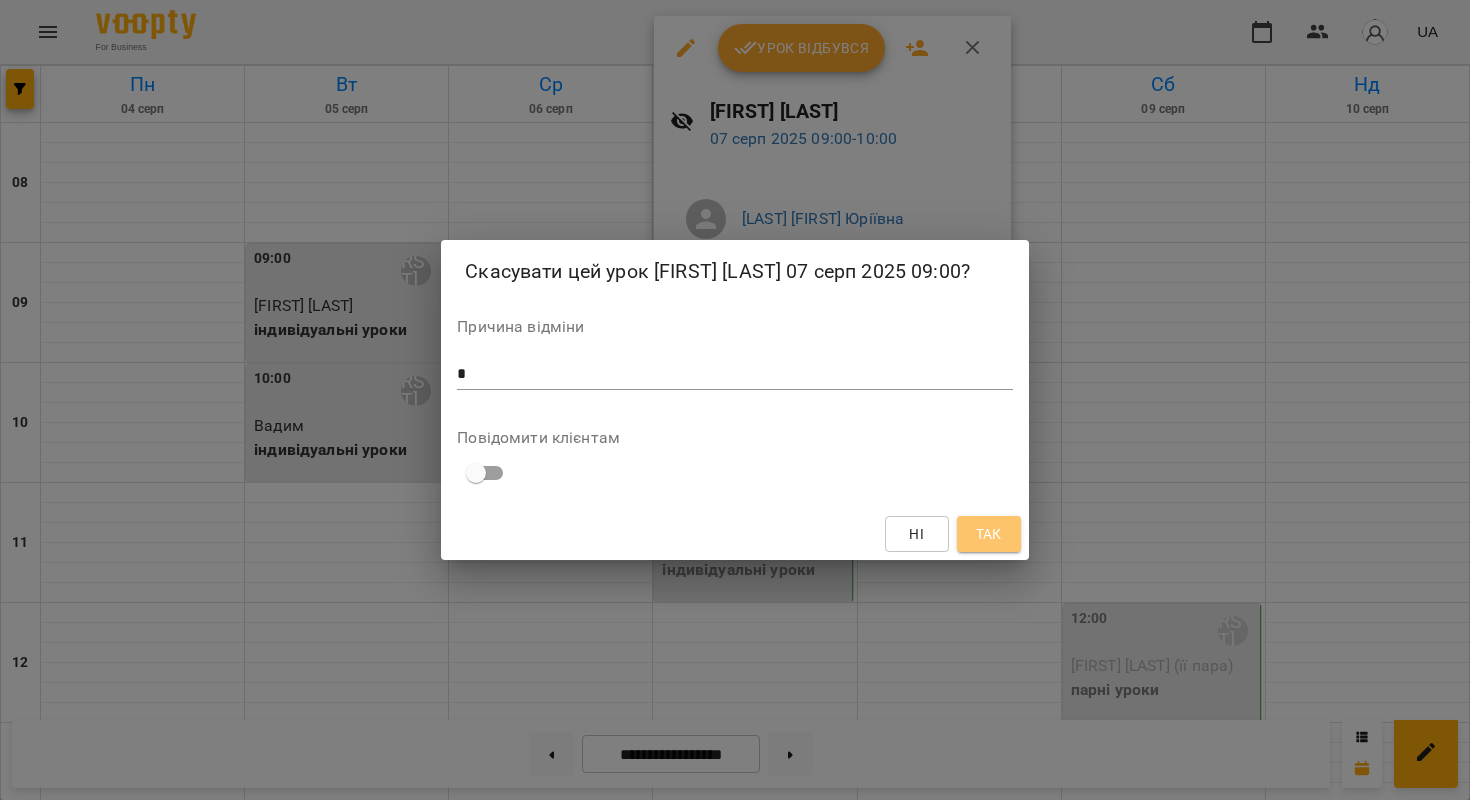 click on "Так" at bounding box center [989, 534] 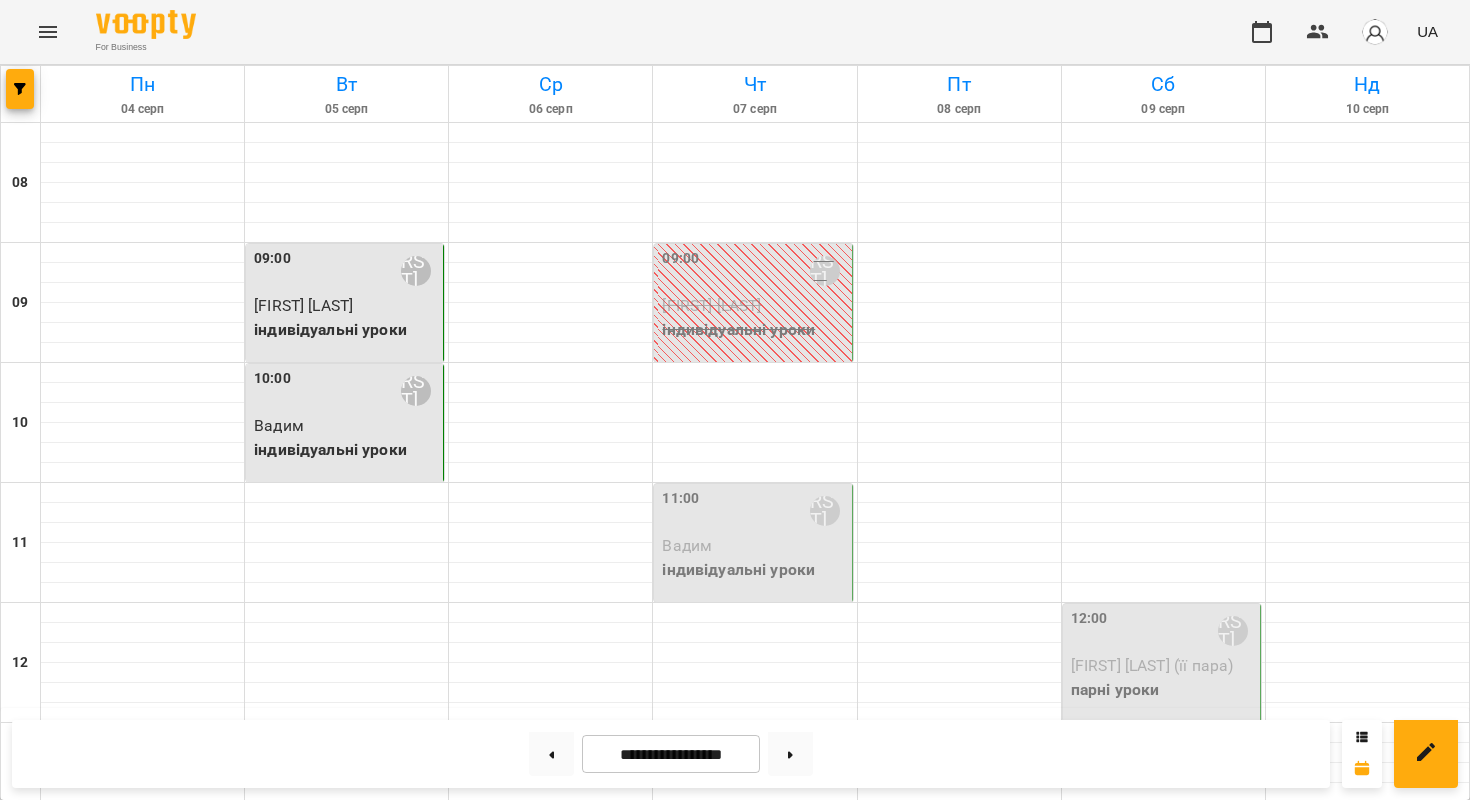 scroll, scrollTop: 0, scrollLeft: 0, axis: both 